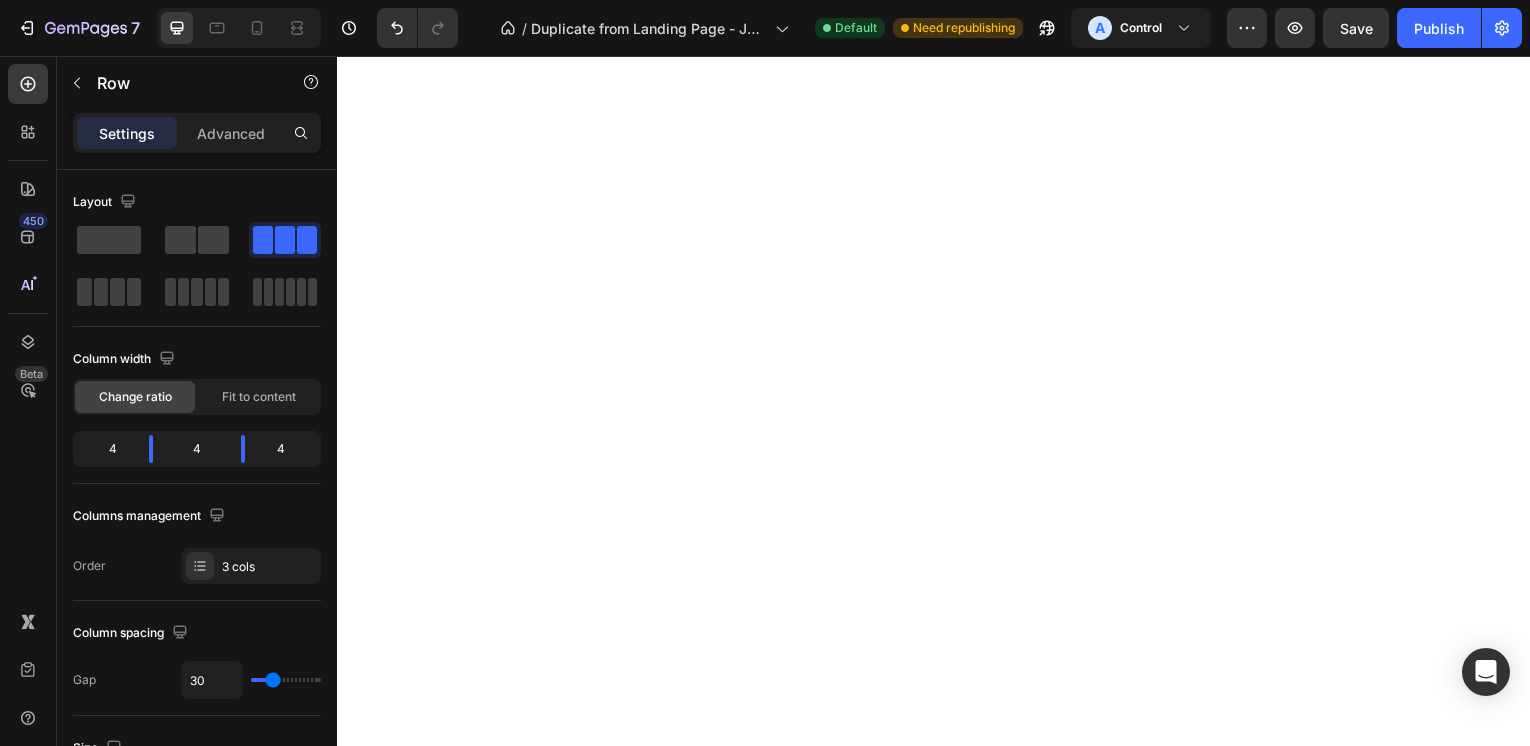 scroll, scrollTop: 0, scrollLeft: 0, axis: both 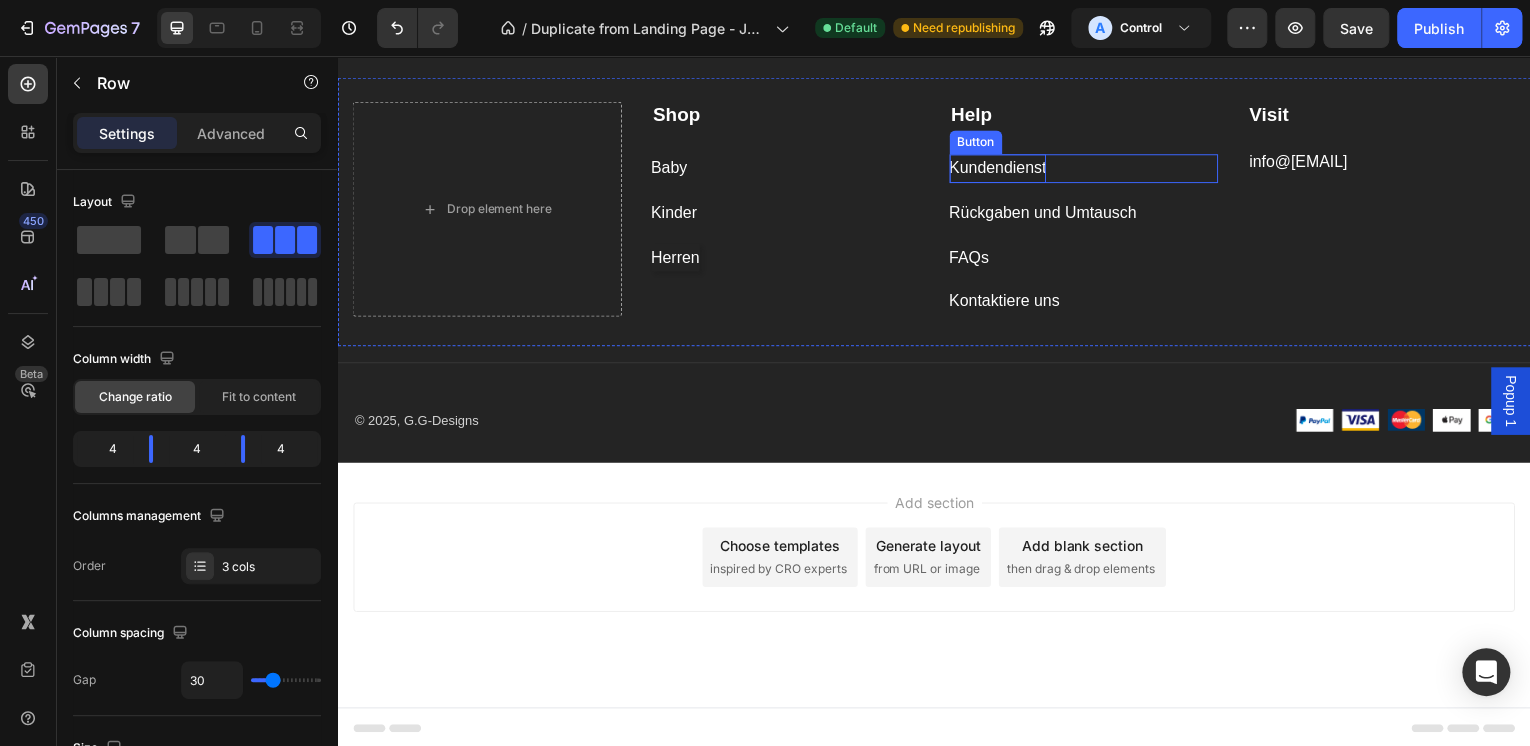click on "Kundendienst" at bounding box center (1001, 169) 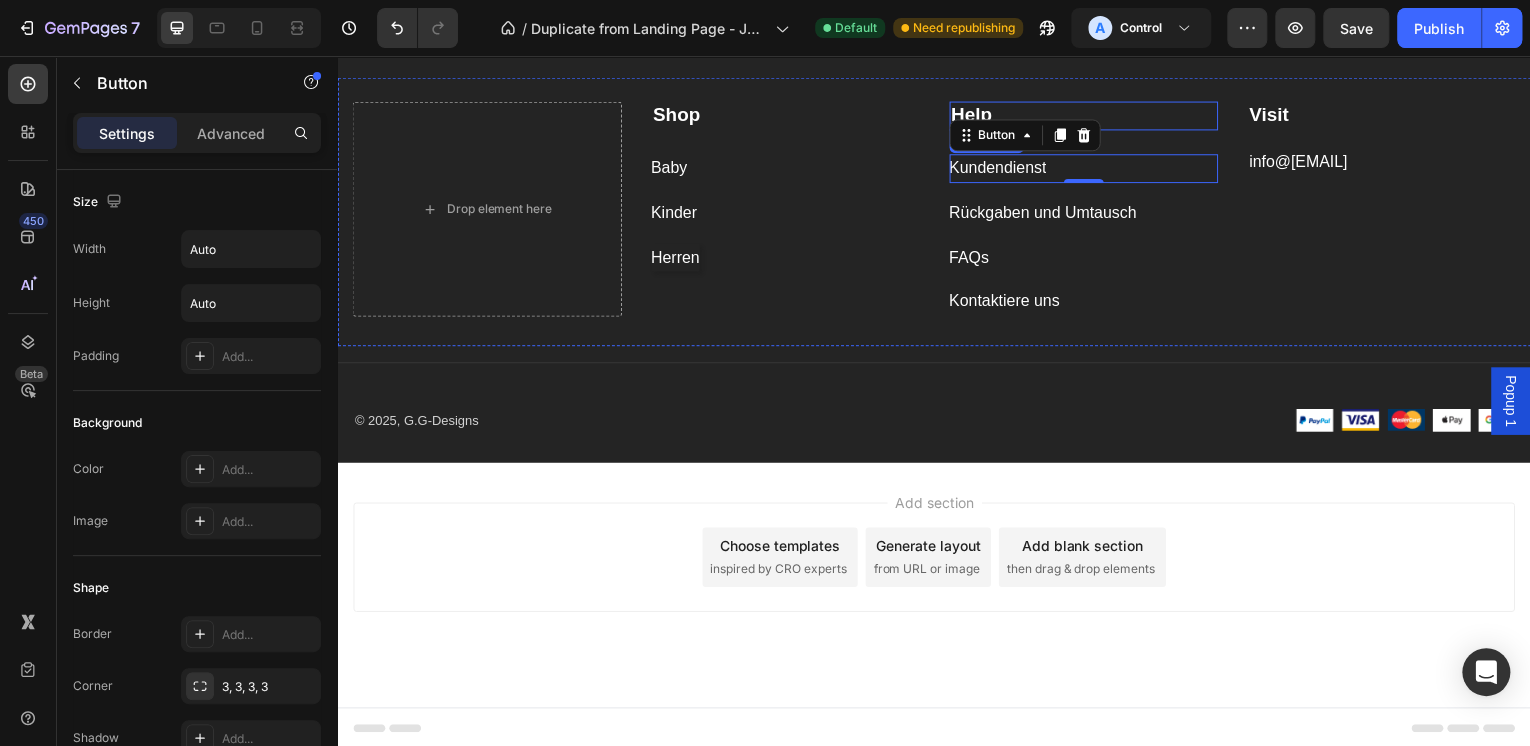 click on "Help" at bounding box center (974, 115) 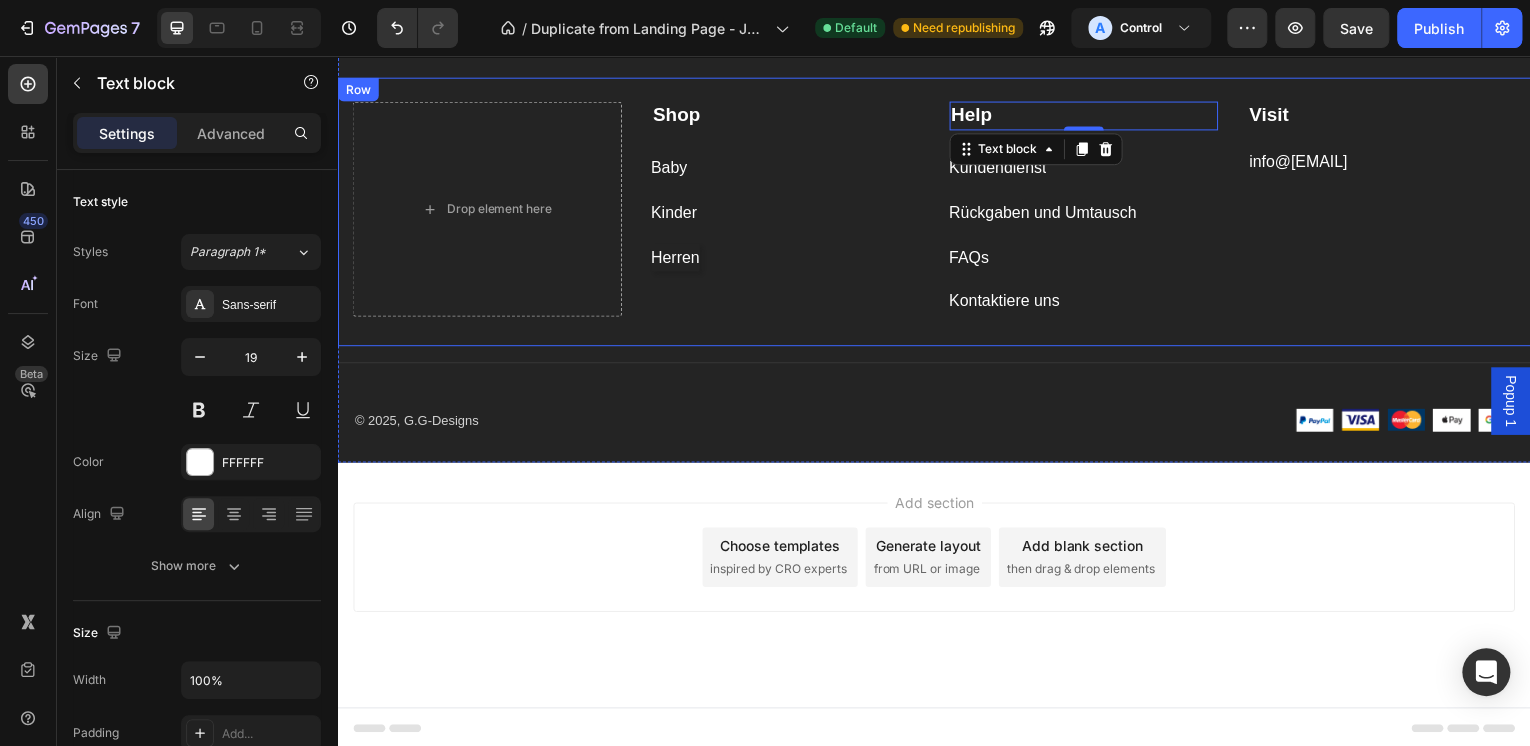 click on "Drop element here Shop Text block Baby Button Kinder Button Herren Button Help Text block   0 Kundendienst Button Rückgaben und Umtausch Button FAQs Button Kontaktiere uns Button Visit Text block info@gerhardgrede-designs.de Text block Row" at bounding box center [937, 213] 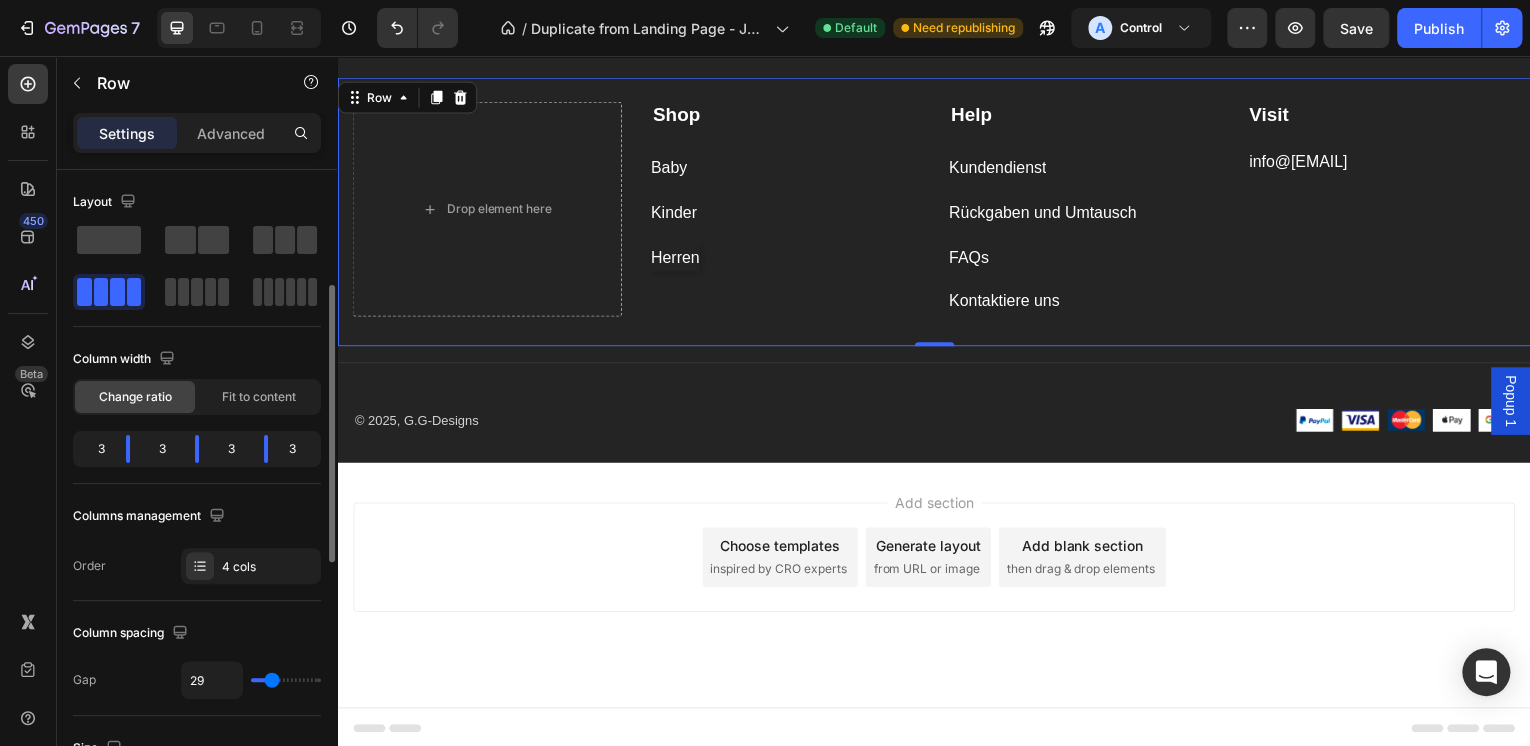scroll, scrollTop: 240, scrollLeft: 0, axis: vertical 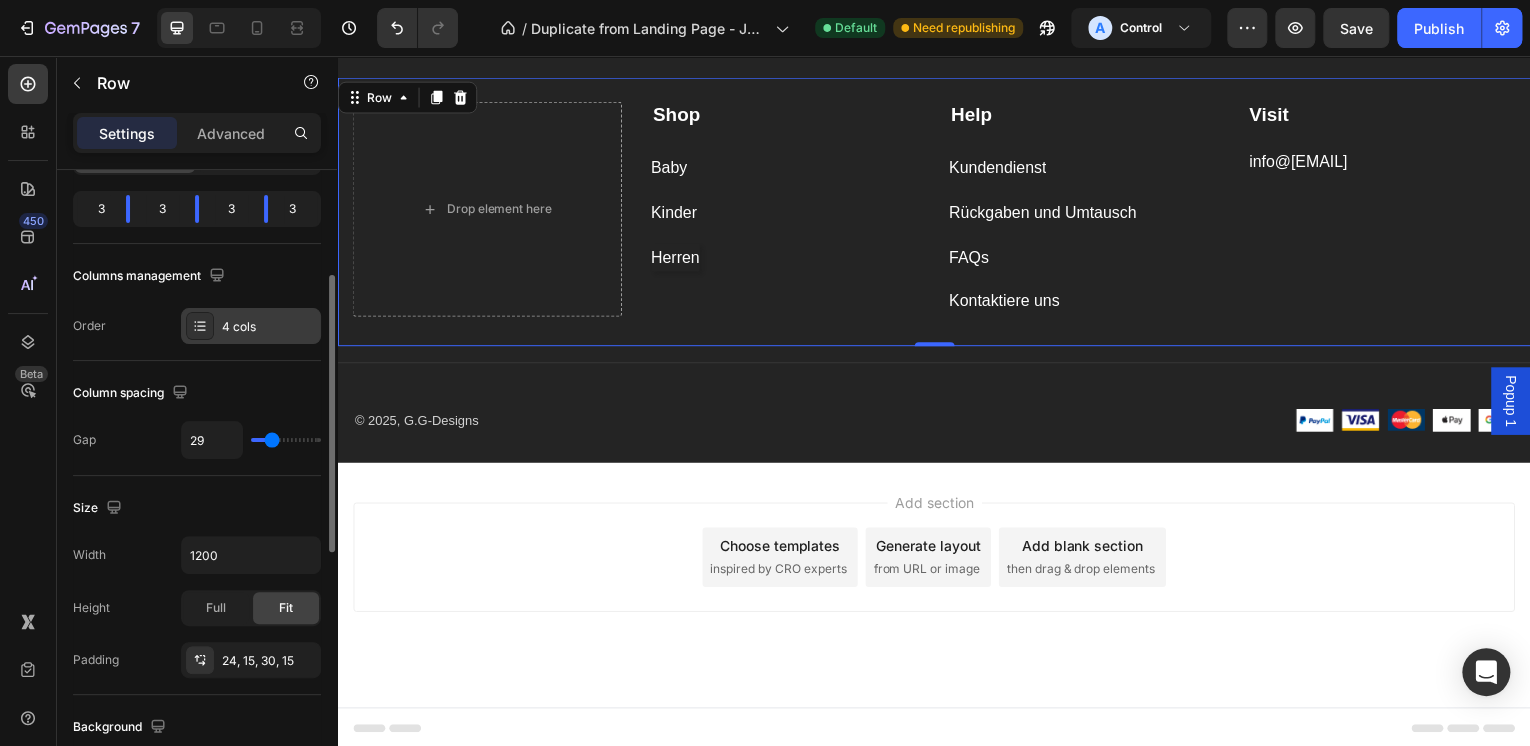 click 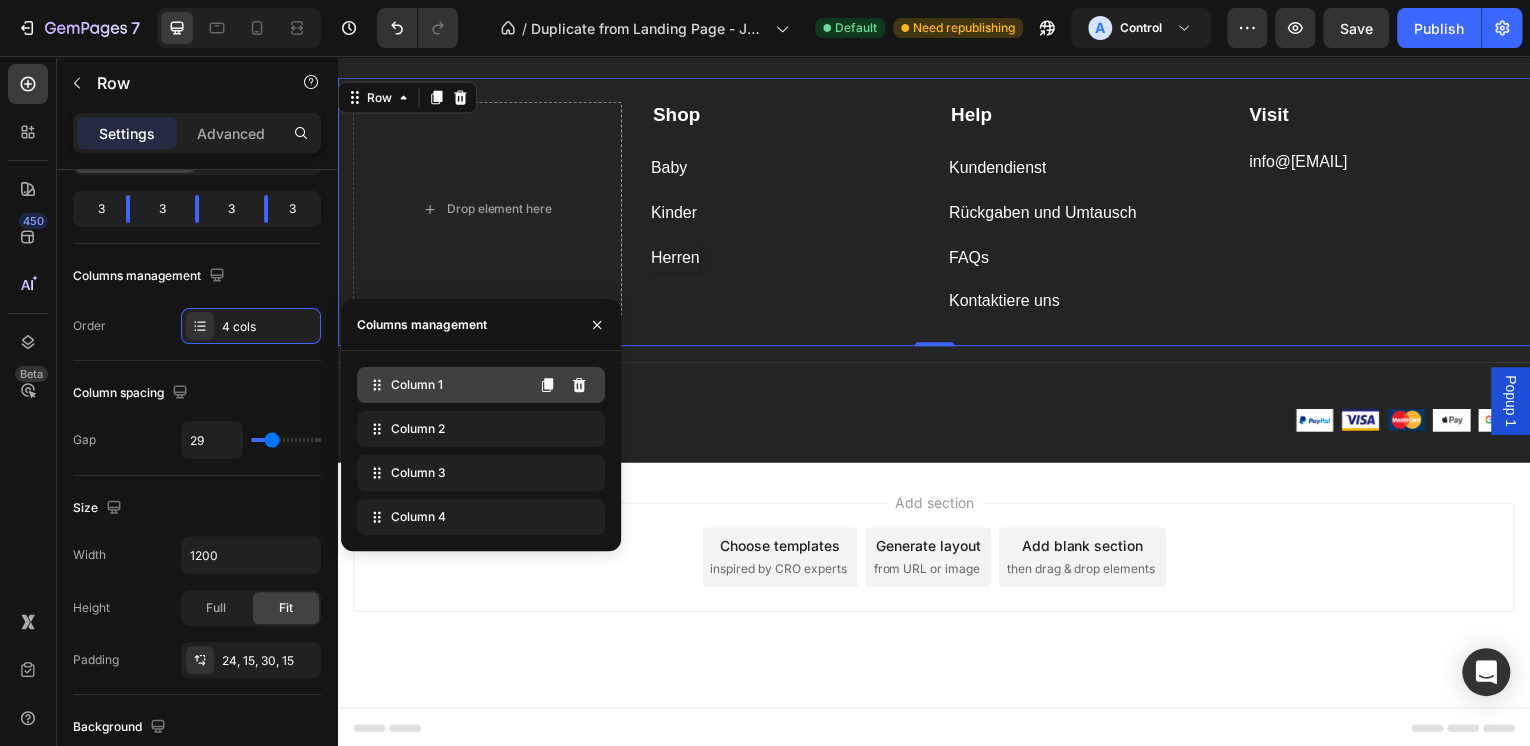 click on "Column 1" 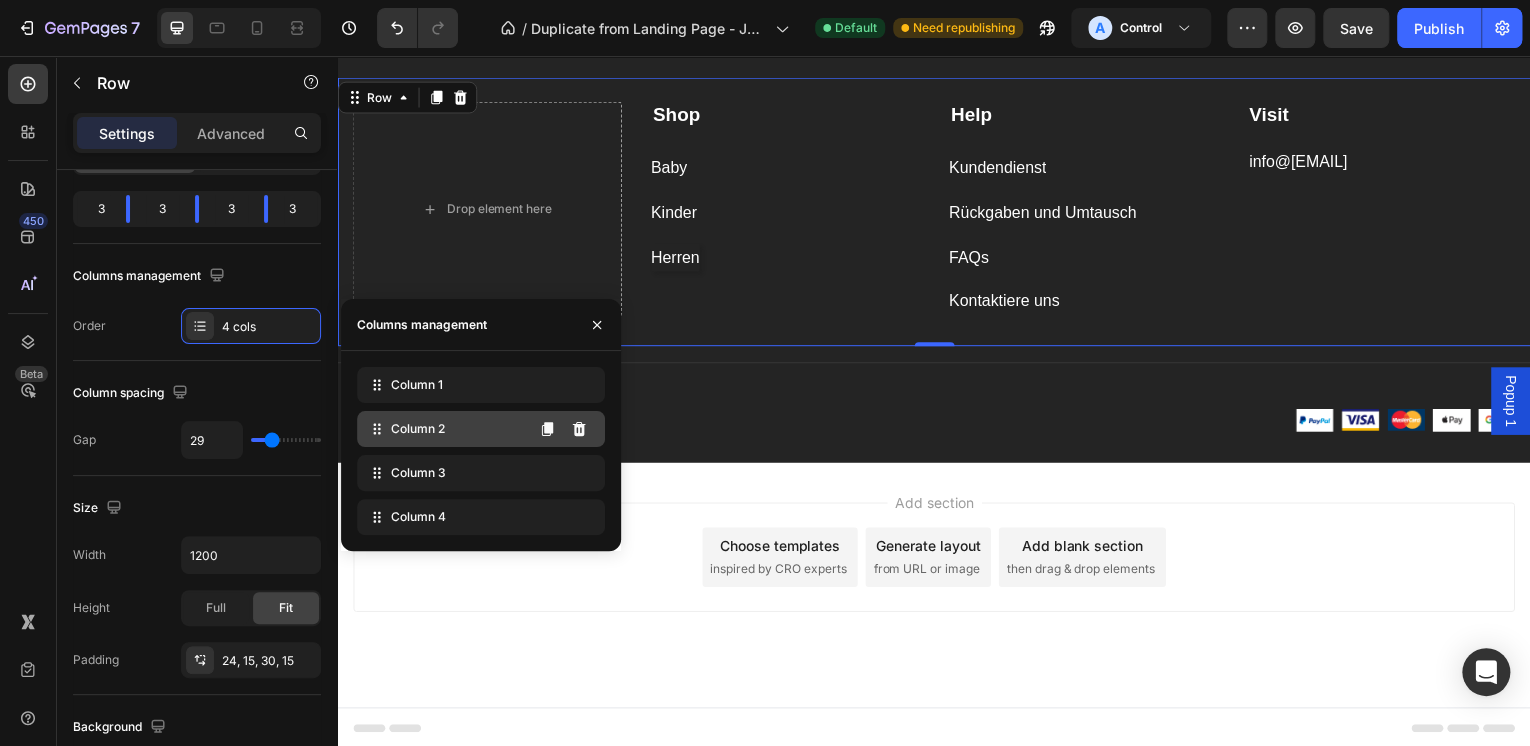 click on "Column 2" 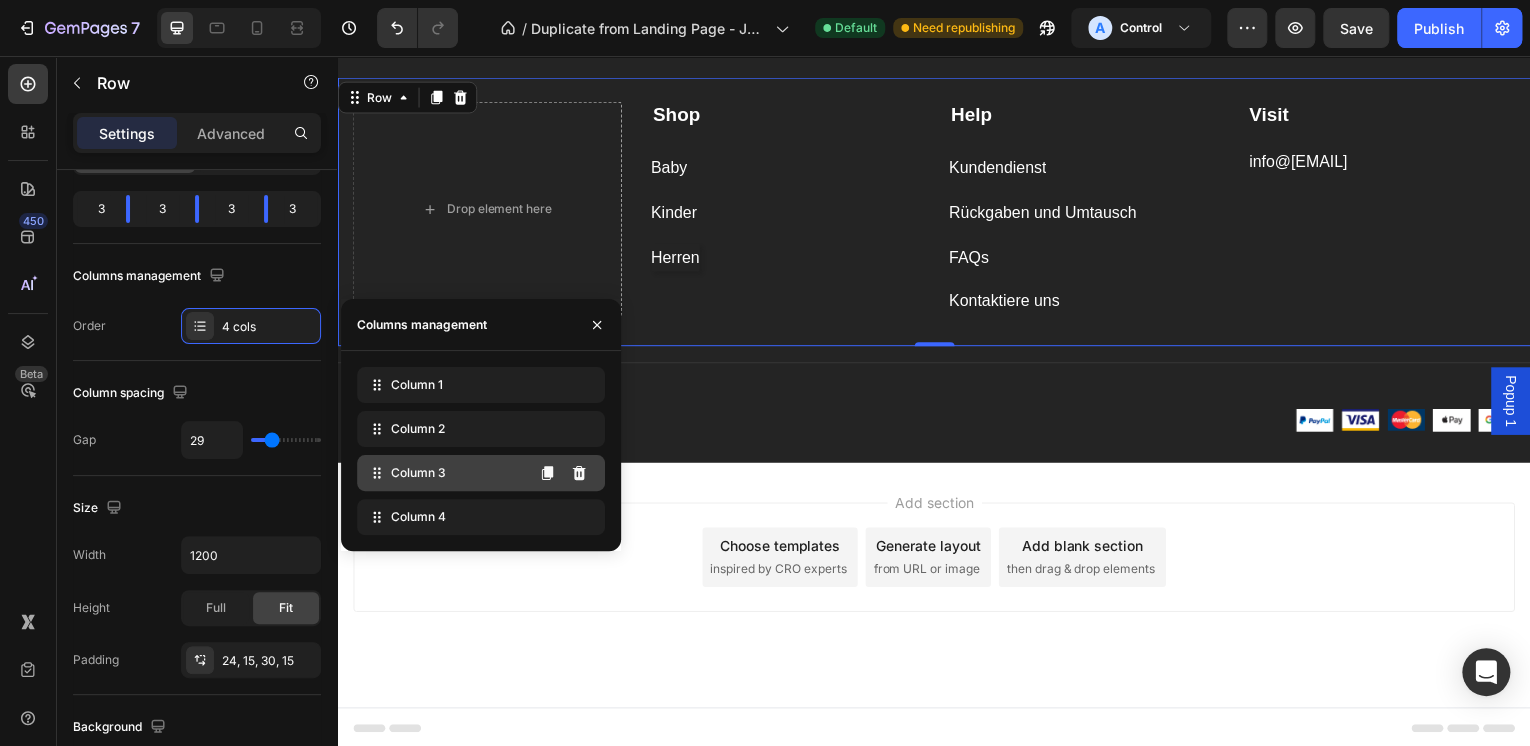 click on "Column 3" 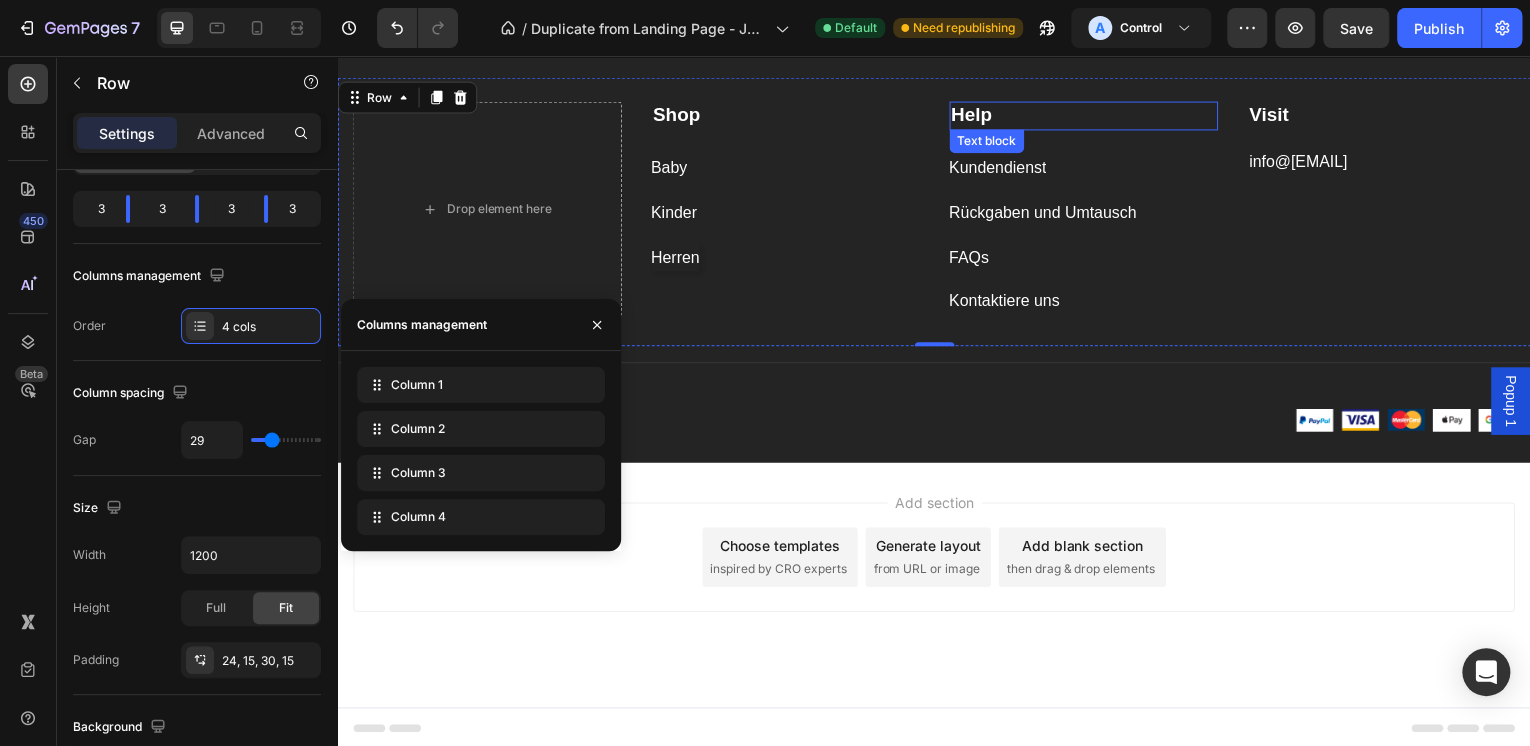 click on "Help" at bounding box center [1087, 116] 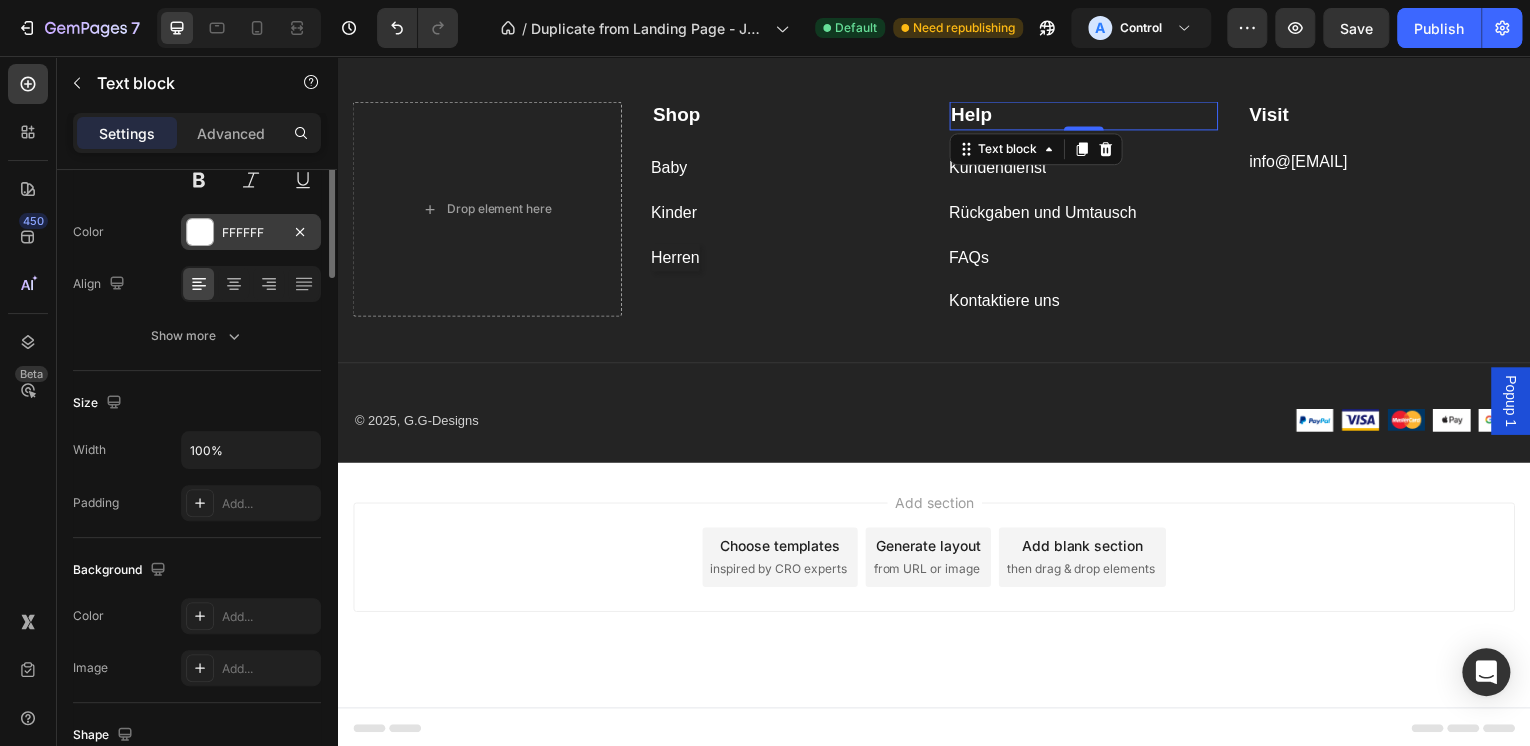 scroll, scrollTop: 0, scrollLeft: 0, axis: both 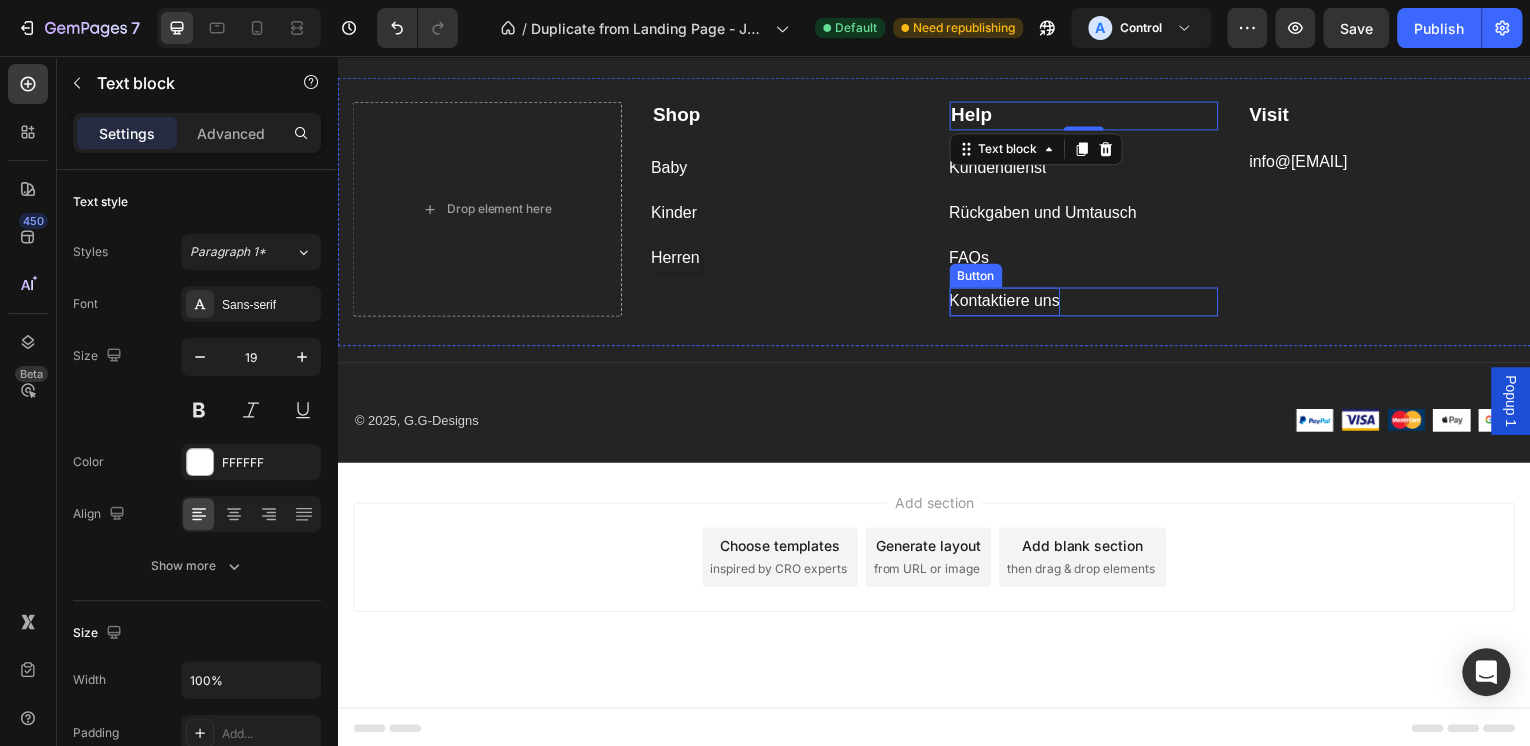 click on "Kontaktiere uns" at bounding box center [1007, 303] 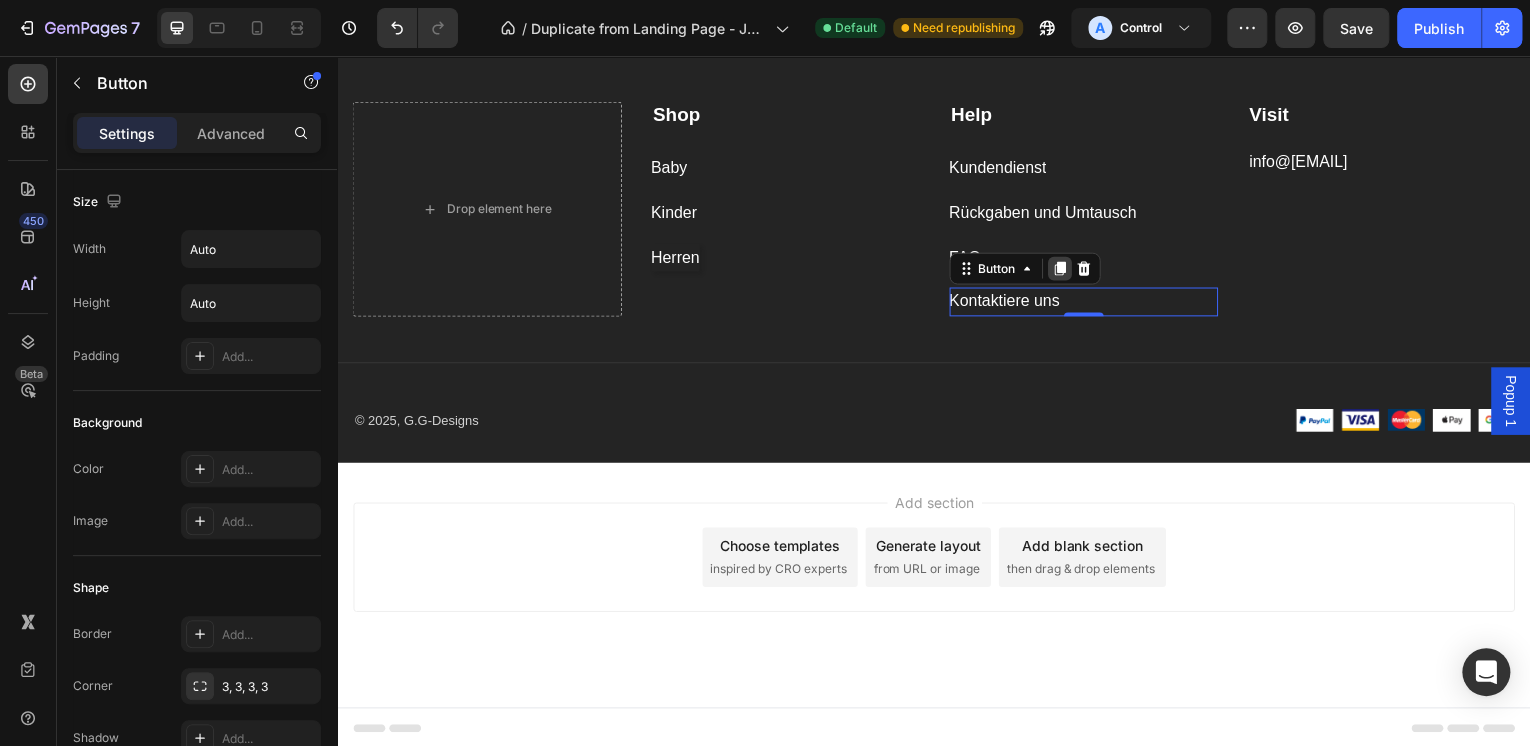 click 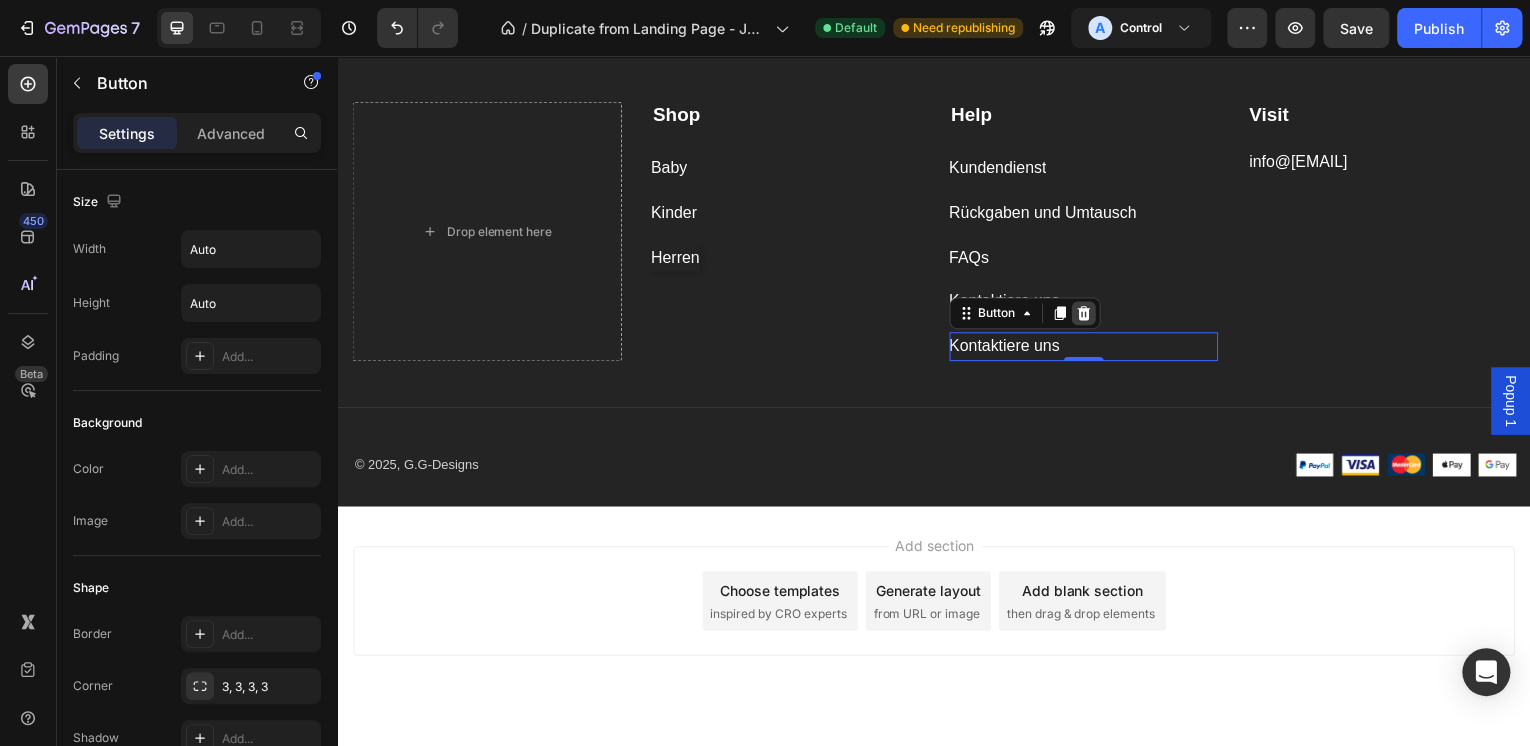 click at bounding box center [1087, 315] 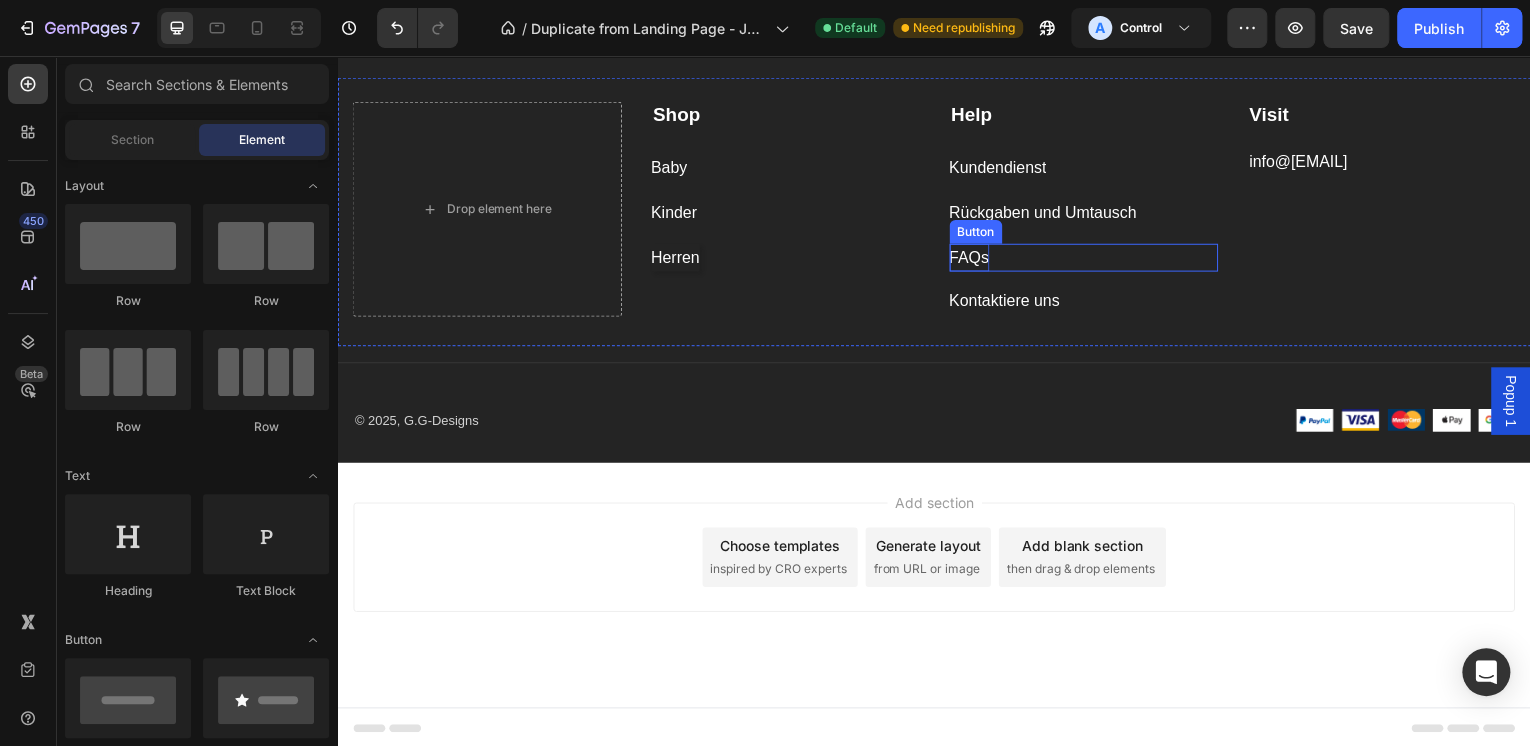 click on "FAQs" at bounding box center (972, 259) 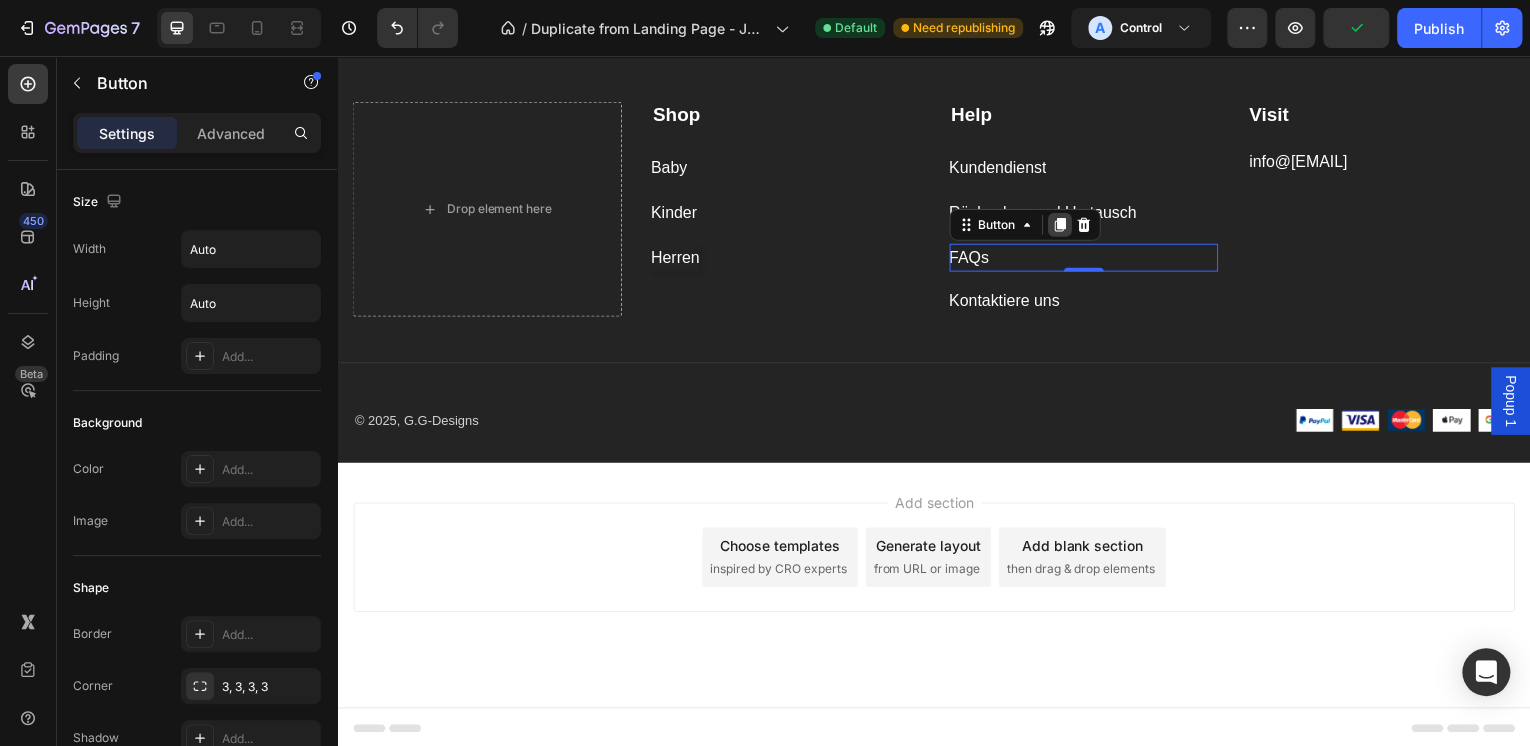 click 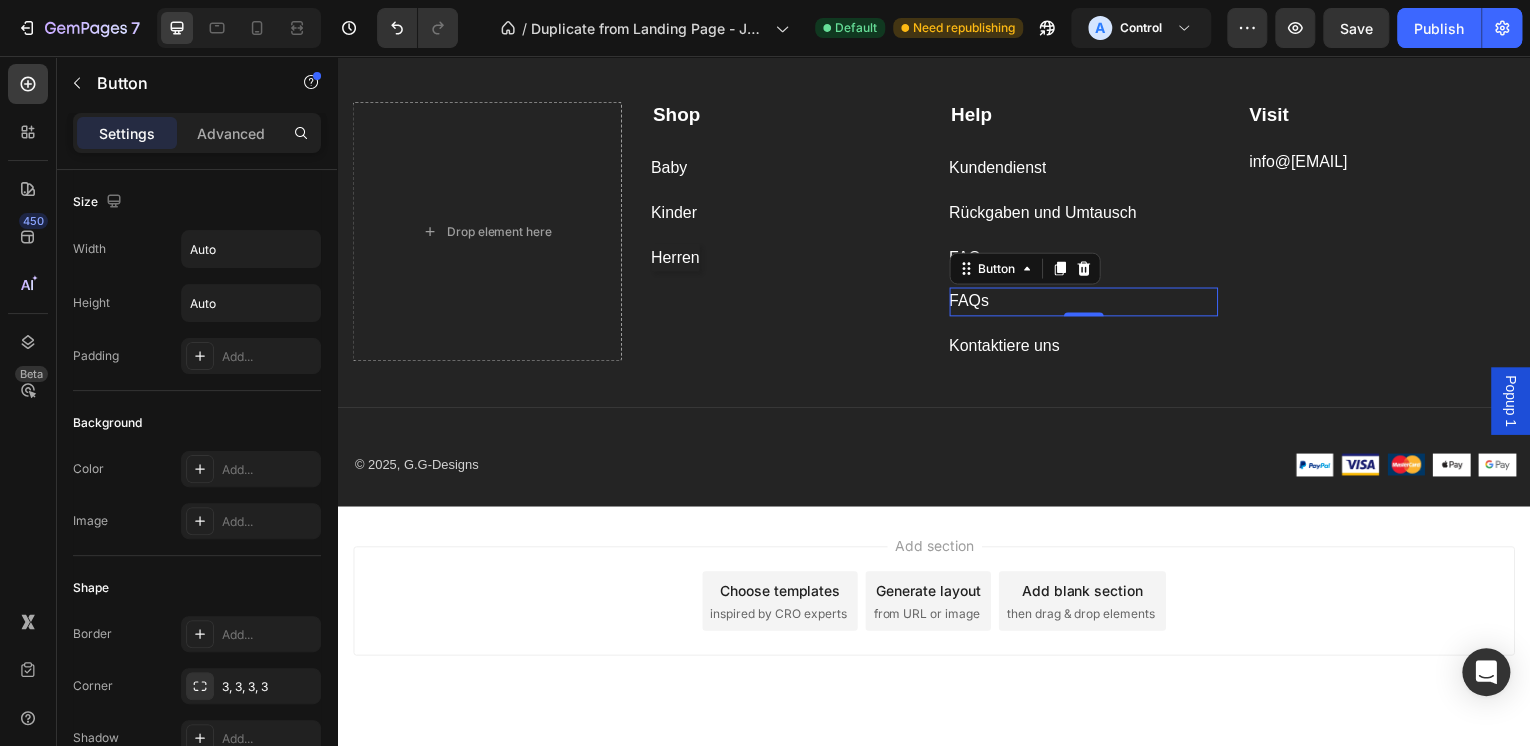 click on "FAQs Button   0" at bounding box center (1087, 303) 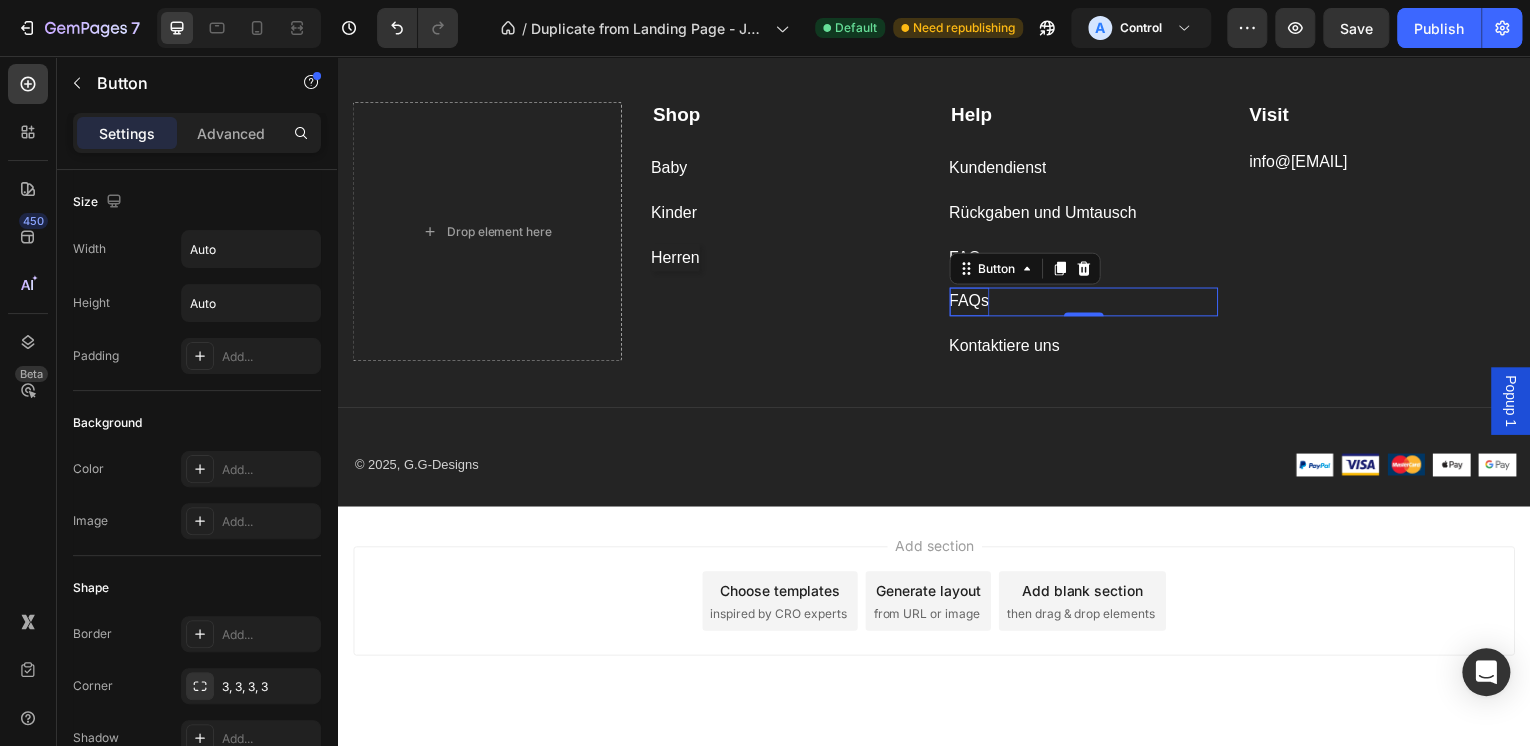 click on "FAQs" at bounding box center (972, 303) 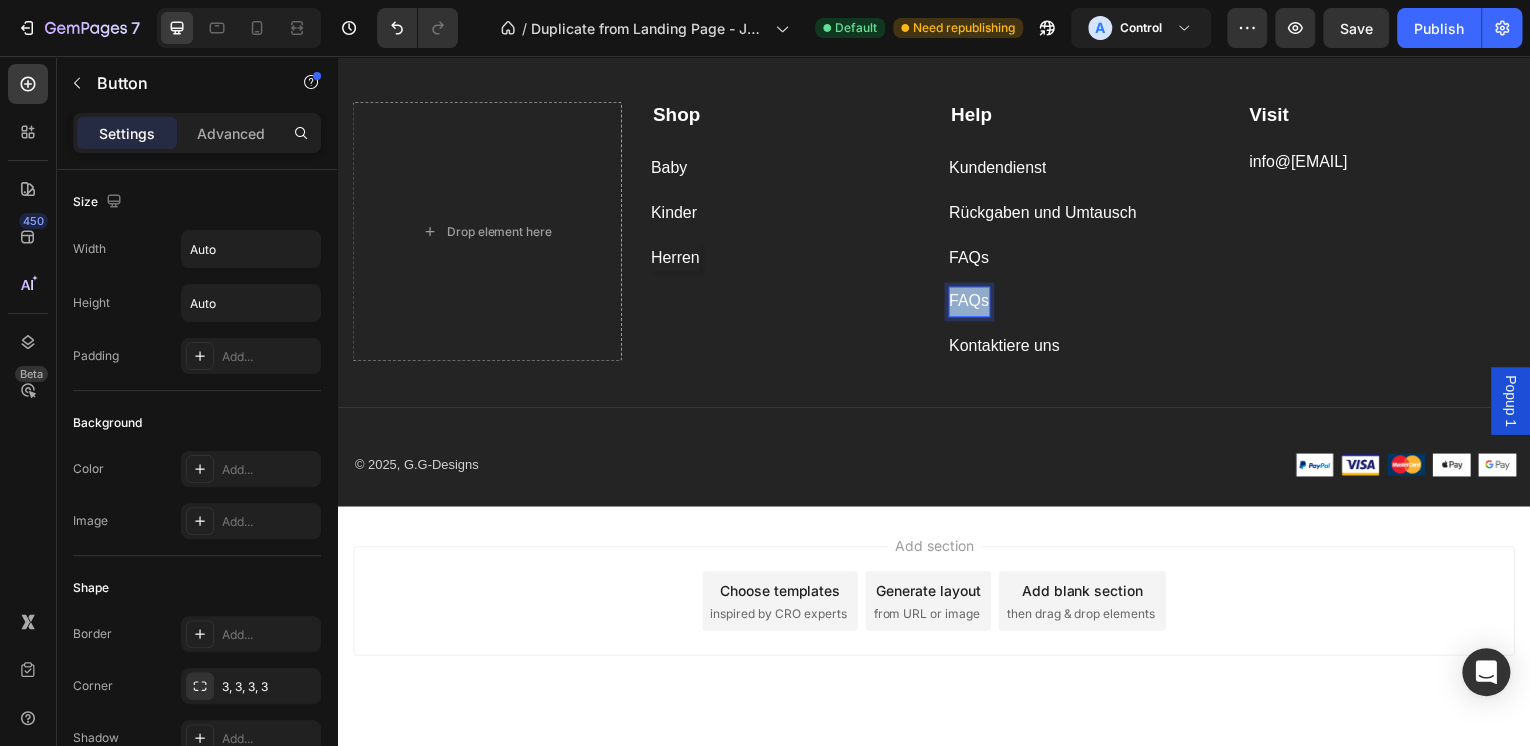 click on "FAQs" at bounding box center (972, 303) 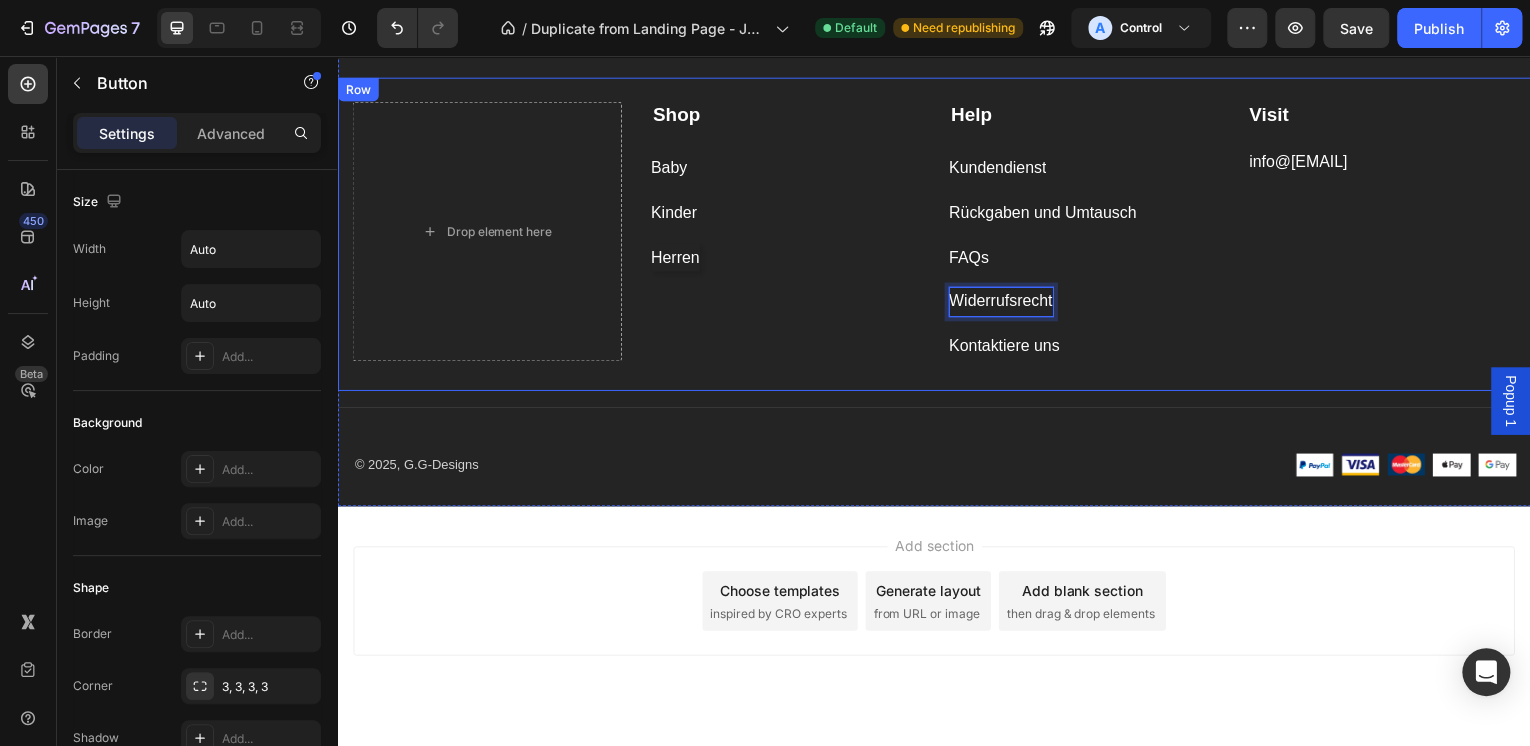 click on "Widerrufsrecht Button   0" at bounding box center [1087, 303] 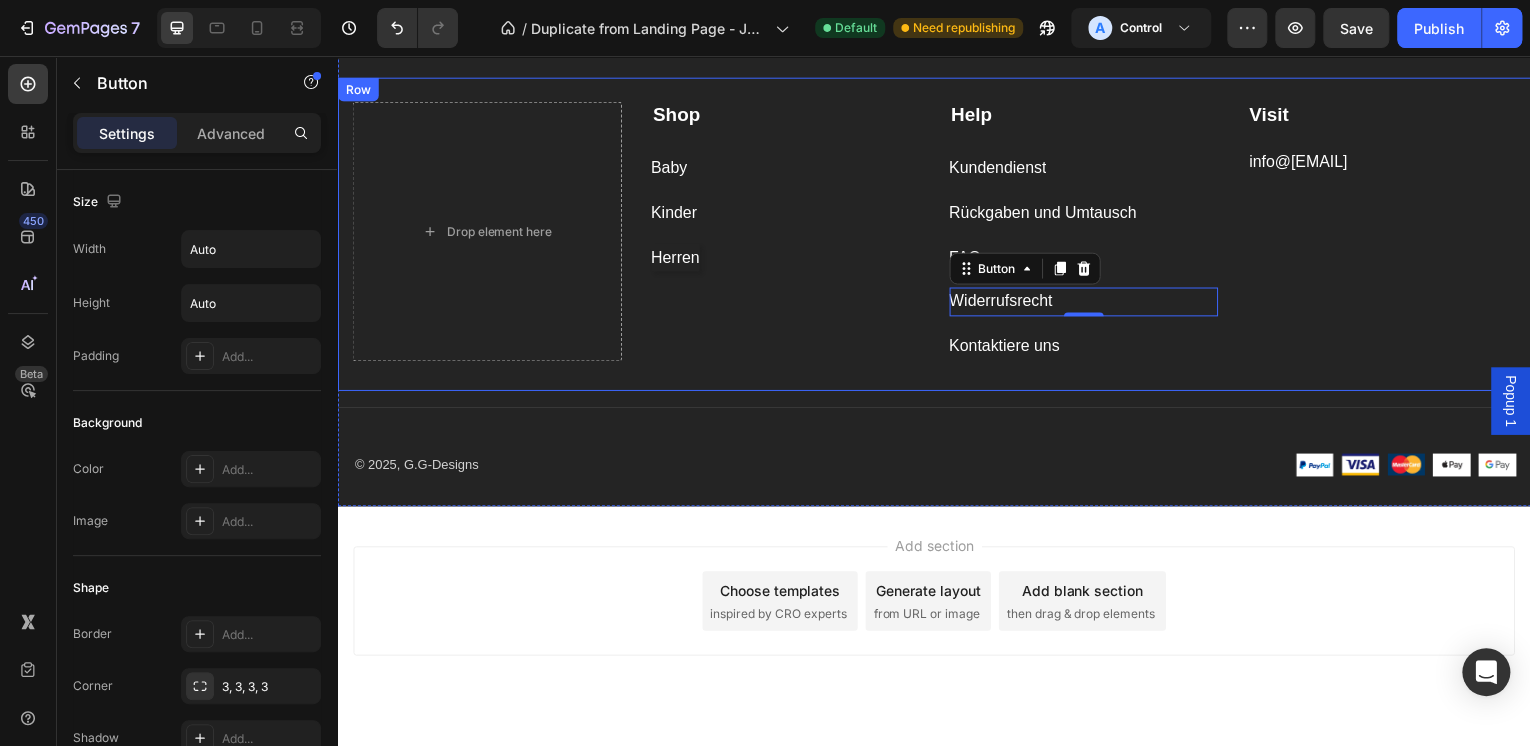 click on "Drop element here Shop Text block Baby Button Kinder Button Herren Button Help Text block Kundendienst Button Rückgaben und Umtausch Button FAQs Button Widerrufsrecht Button   0 Kontaktiere uns Button Visit Text block info@gerhardgrede-designs.de Text block Row" at bounding box center [937, 235] 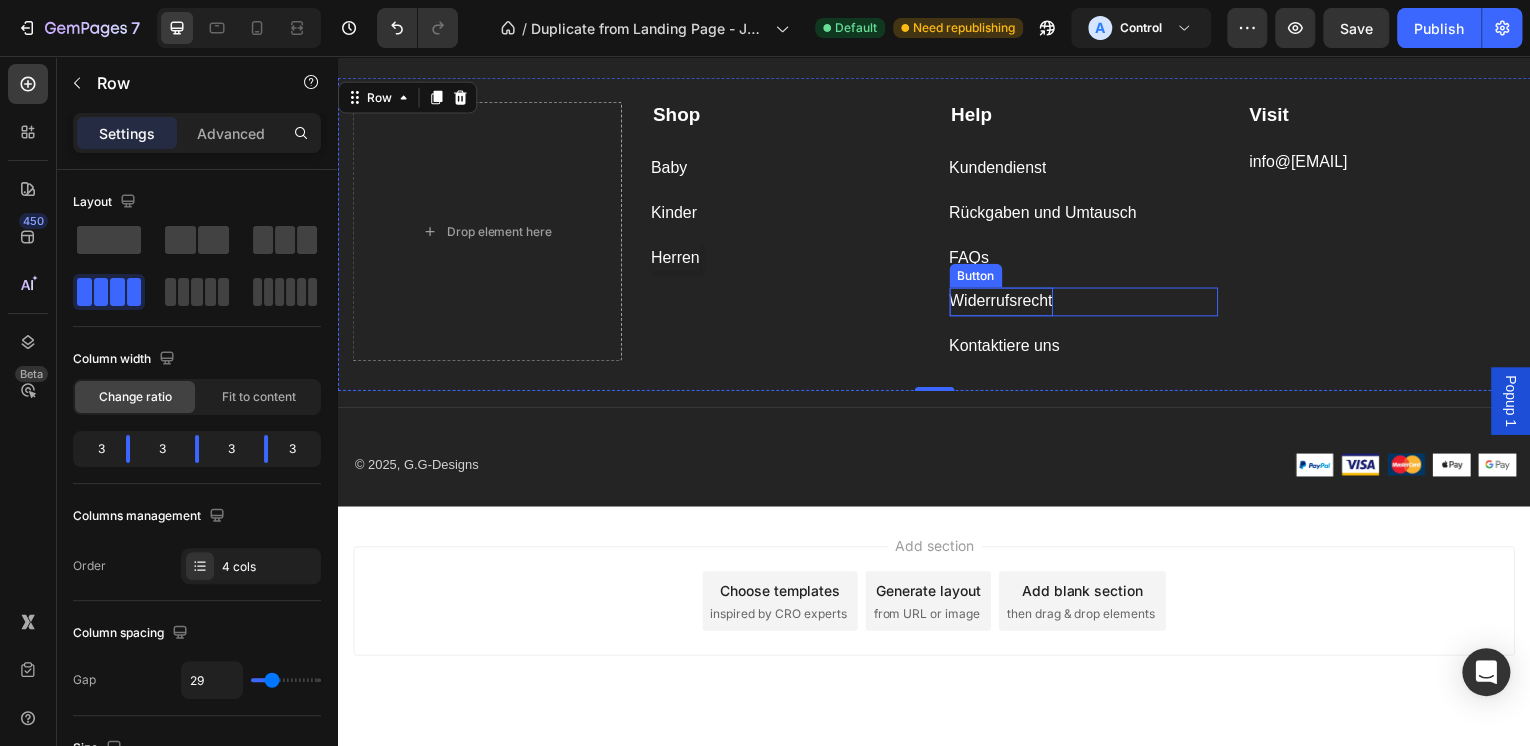 click on "Widerrufsrecht" at bounding box center (1004, 303) 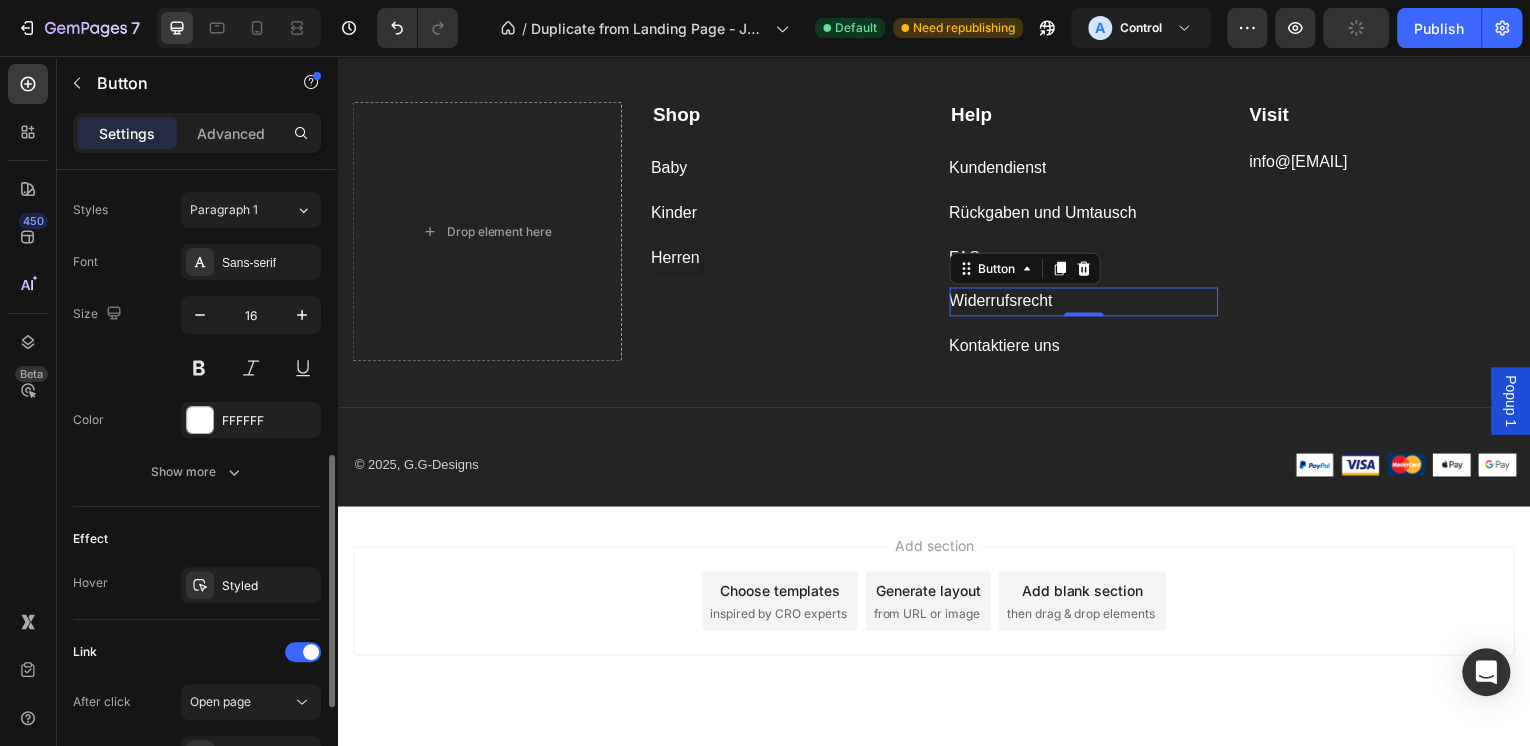 scroll, scrollTop: 954, scrollLeft: 0, axis: vertical 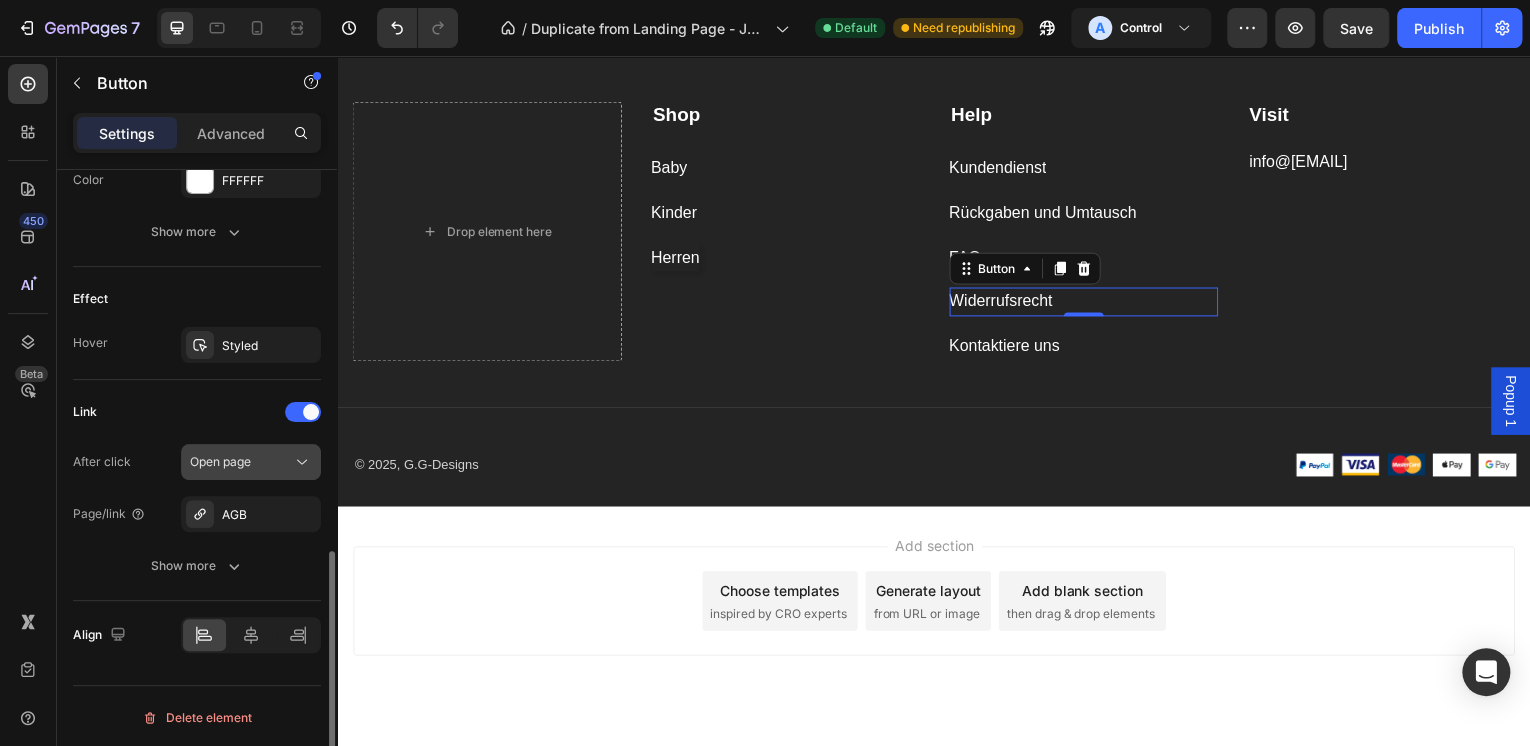 click on "Open page" 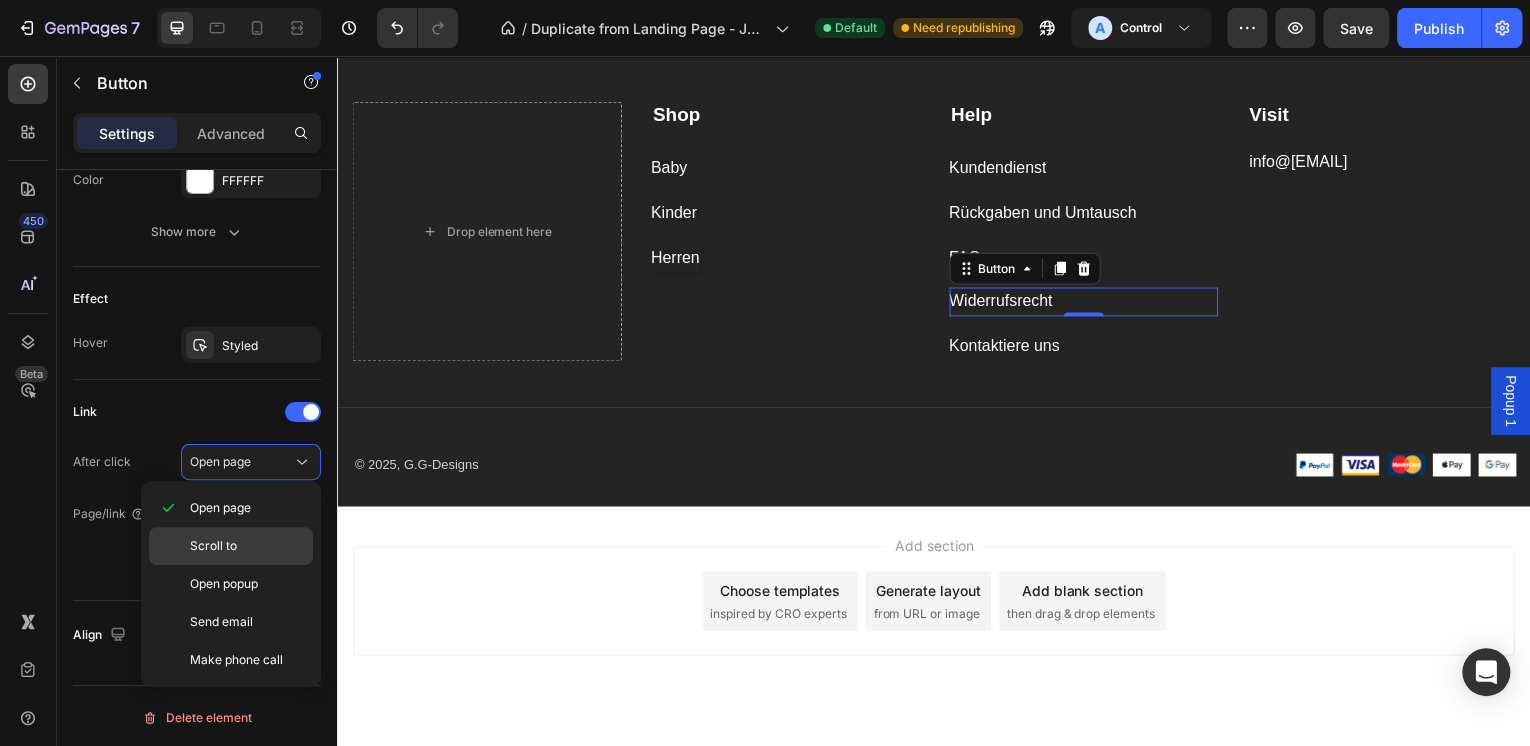 click on "Scroll to" at bounding box center (213, 546) 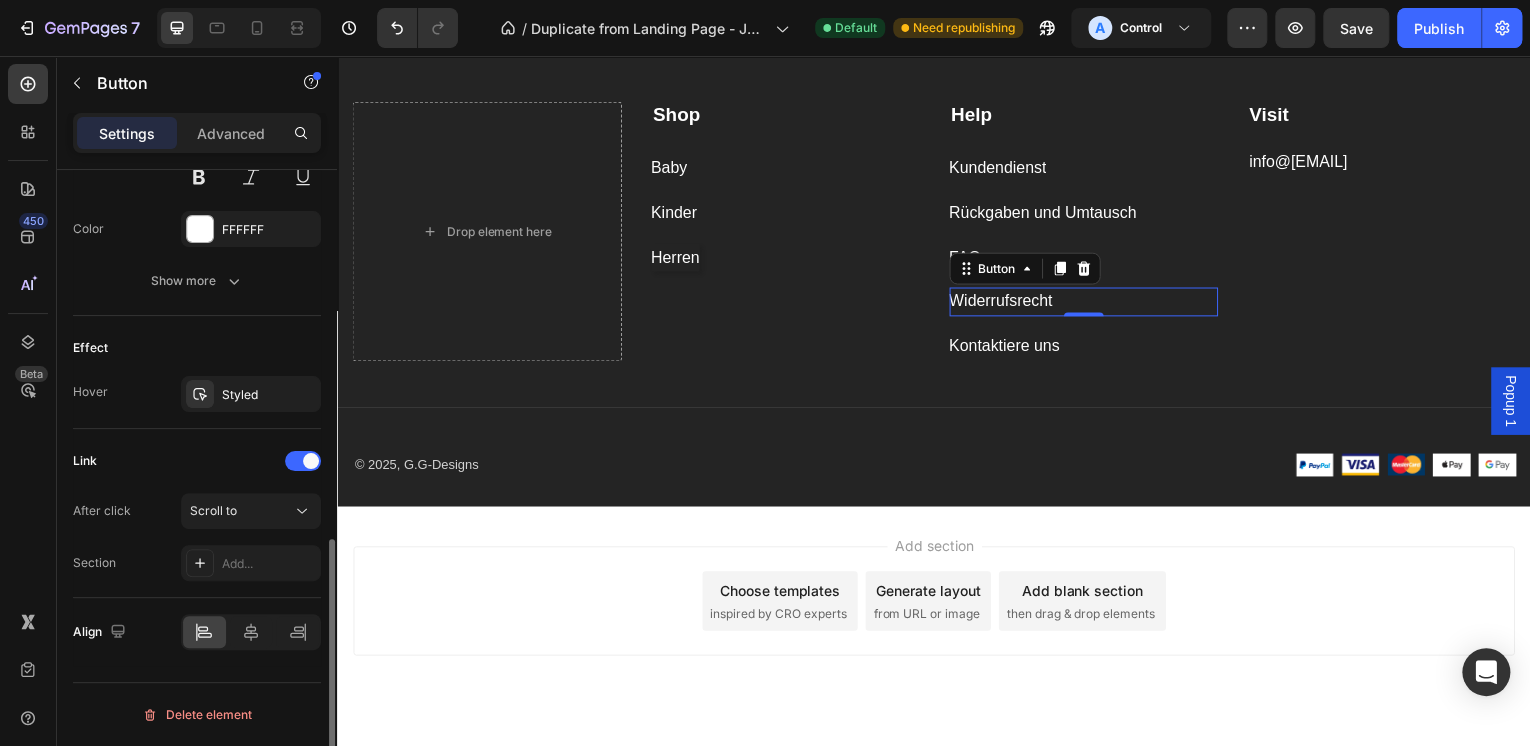 scroll, scrollTop: 902, scrollLeft: 0, axis: vertical 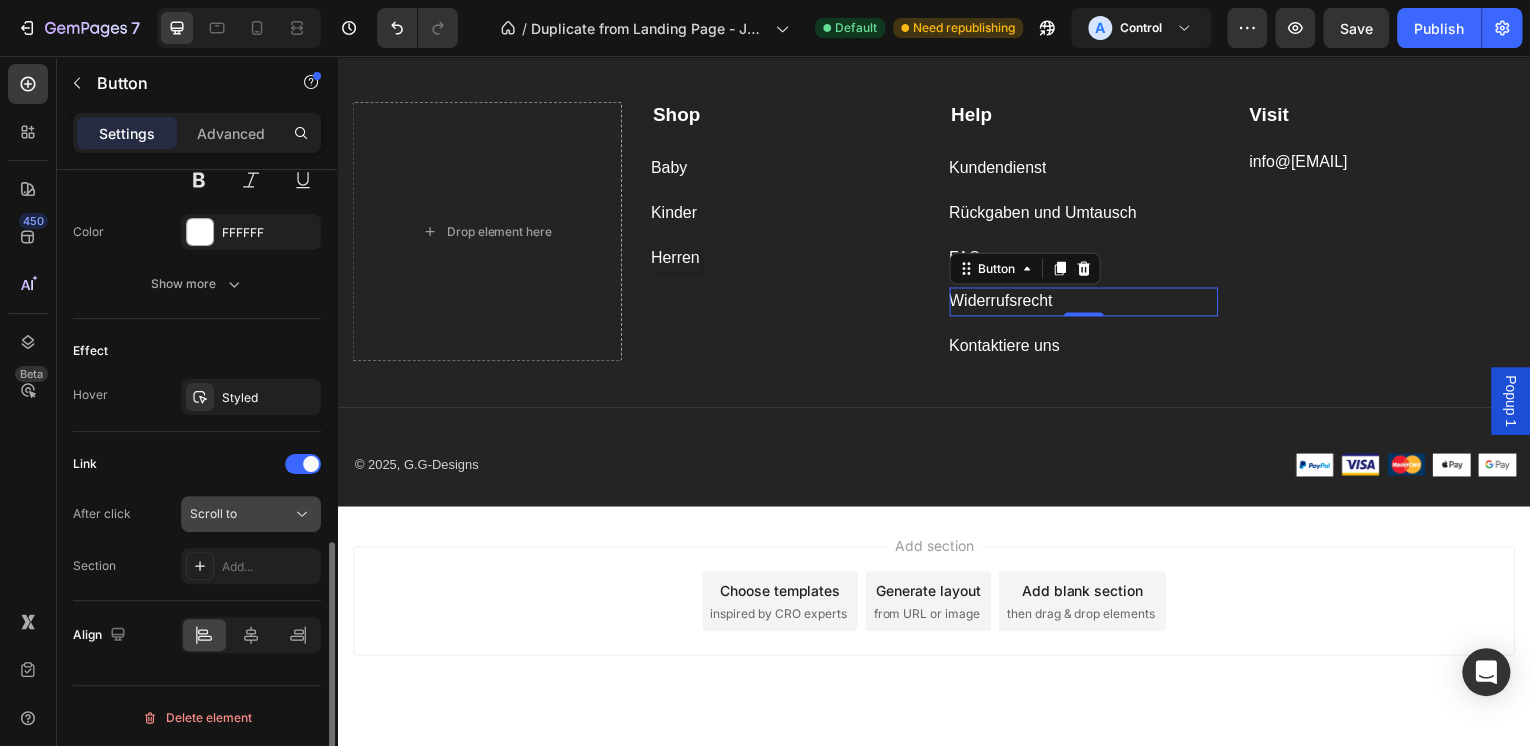 click on "Scroll to" at bounding box center (241, 514) 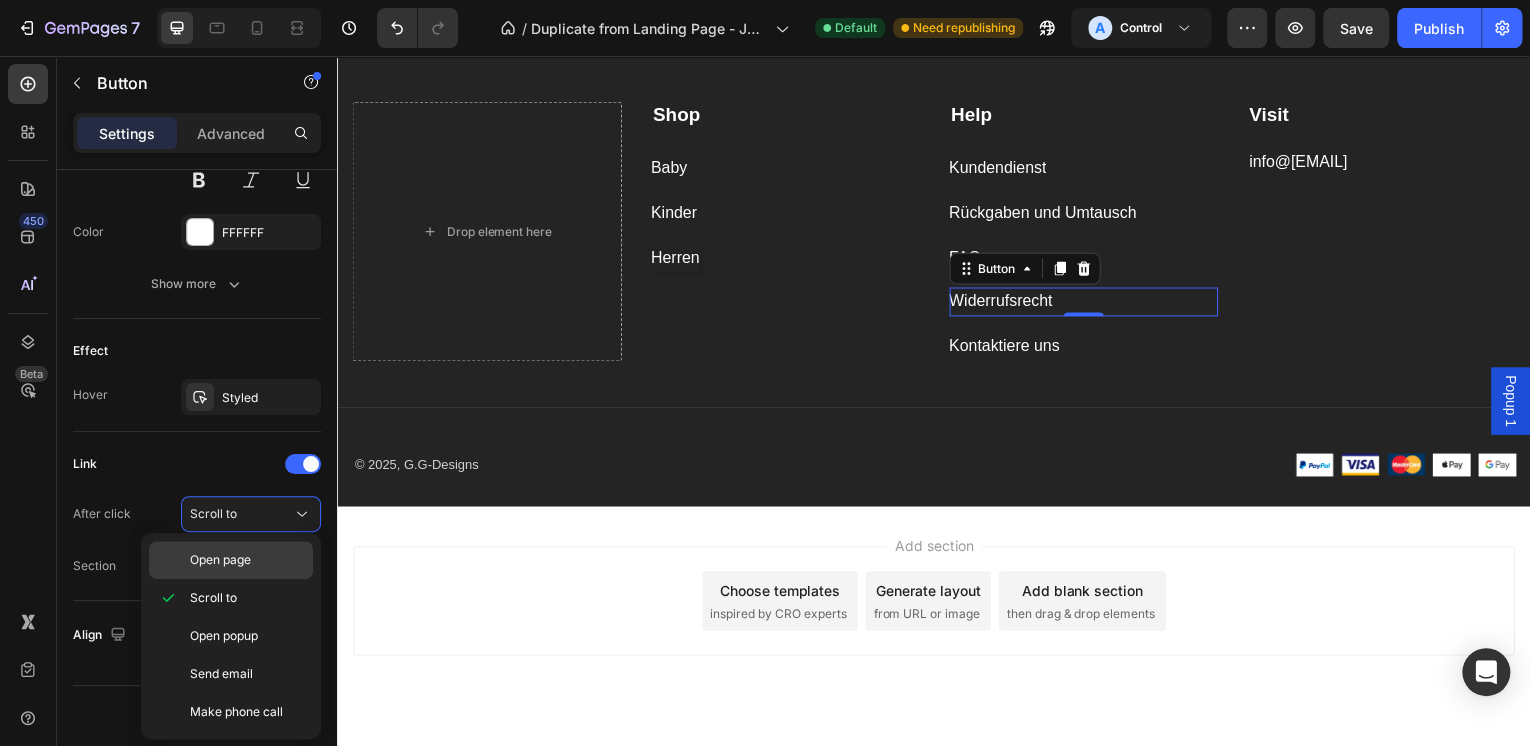 click on "Open page" at bounding box center [220, 560] 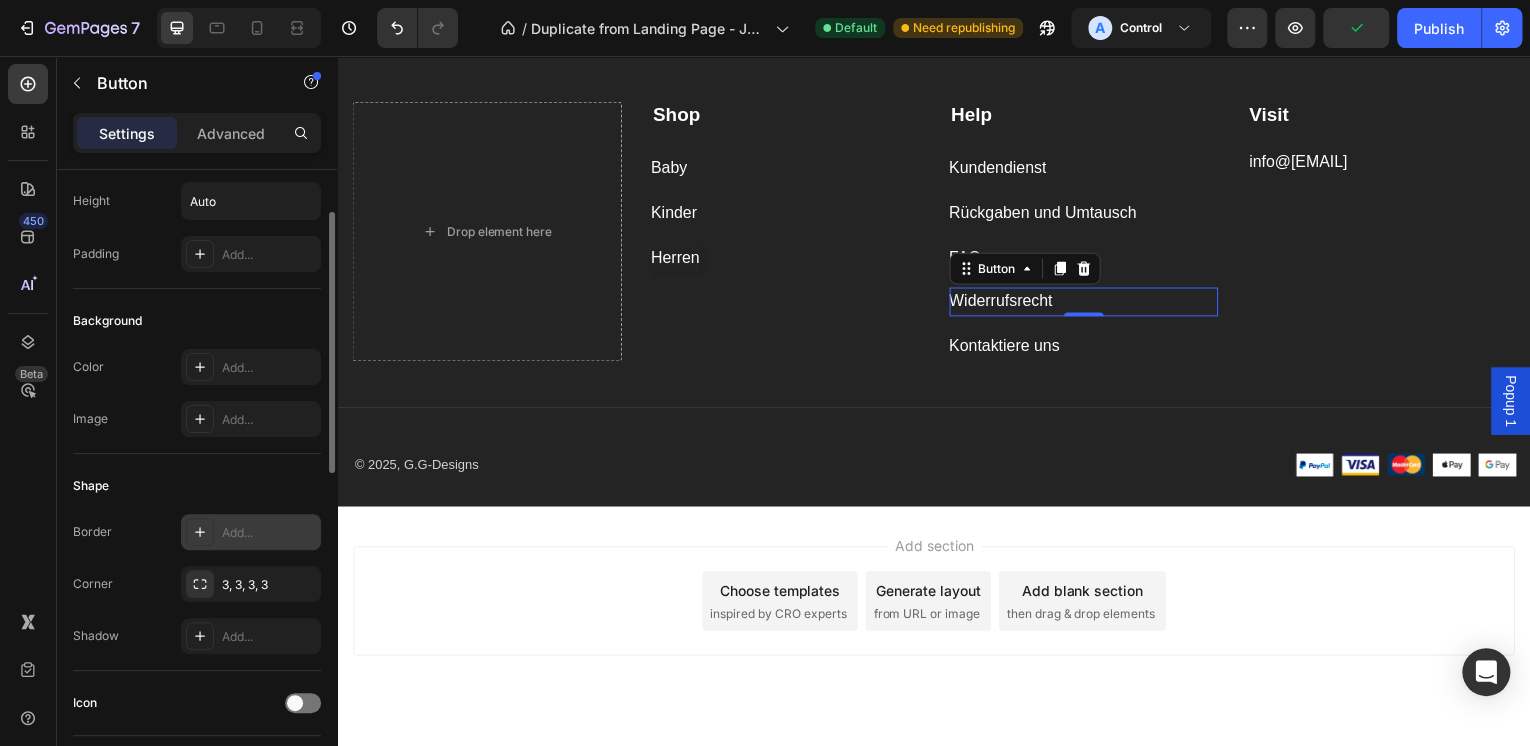 scroll, scrollTop: 0, scrollLeft: 0, axis: both 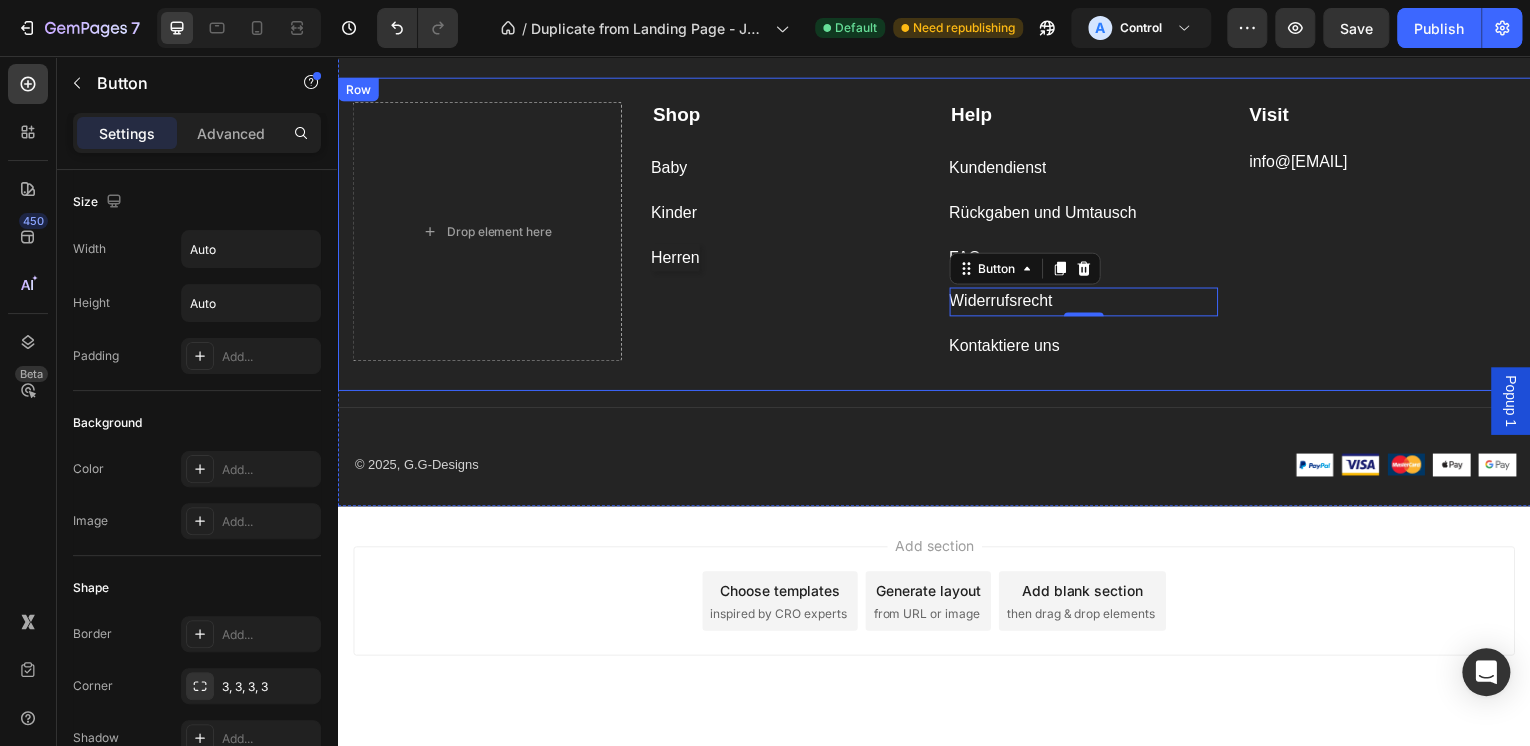 click on "Visit Text block info@gerhardgrede-designs.de Text block" at bounding box center (1386, 232) 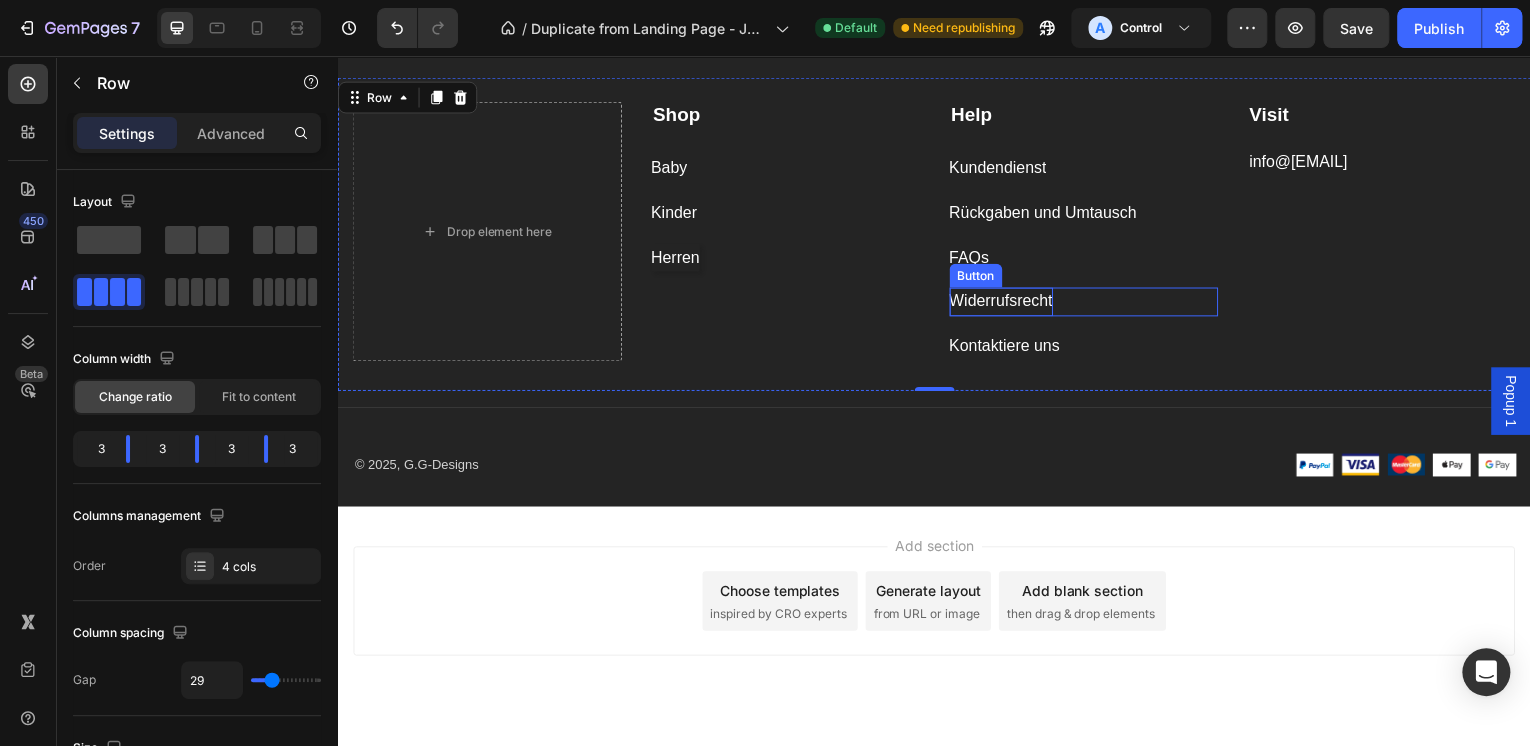 click on "Widerrufsrecht" at bounding box center [1004, 303] 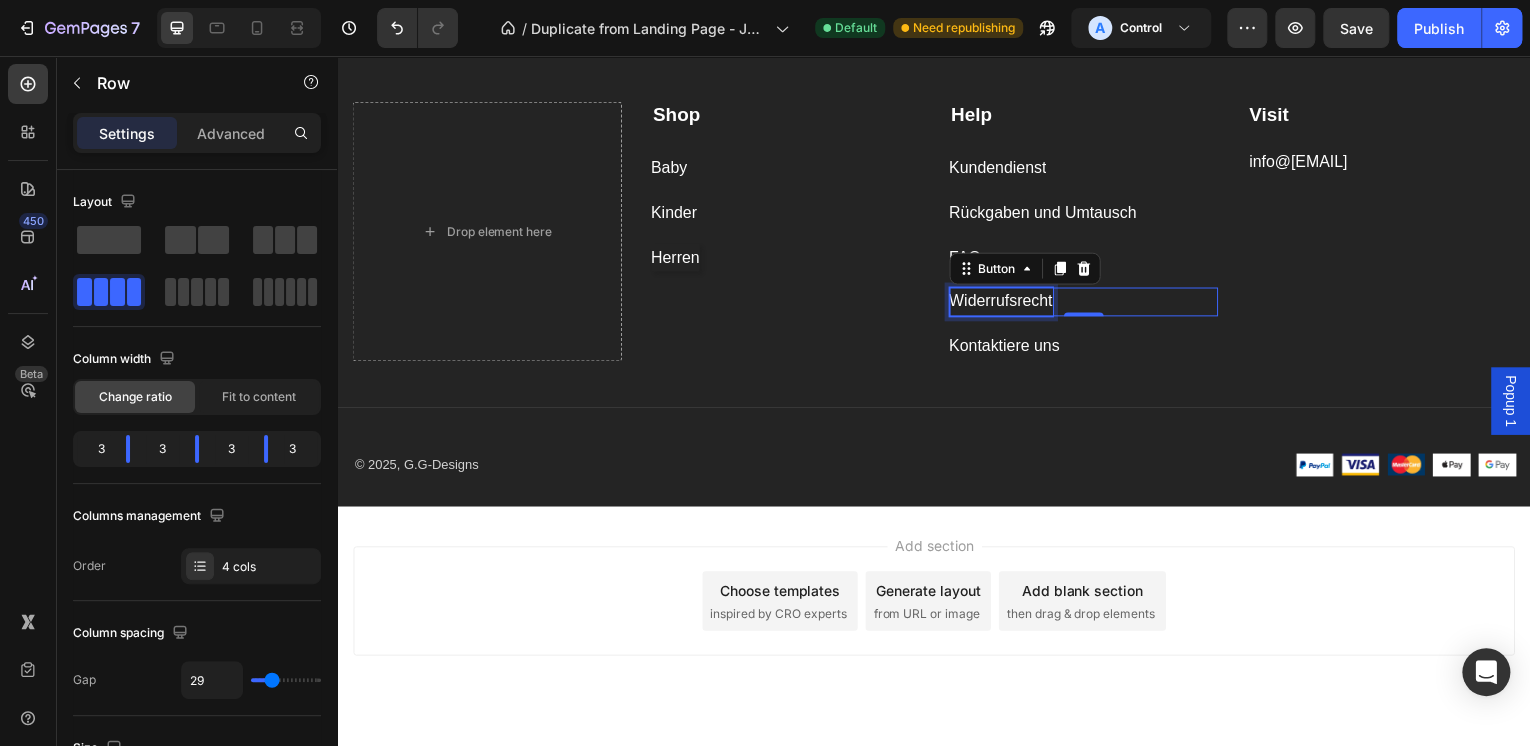 click on "Widerrufsrecht" at bounding box center (1004, 303) 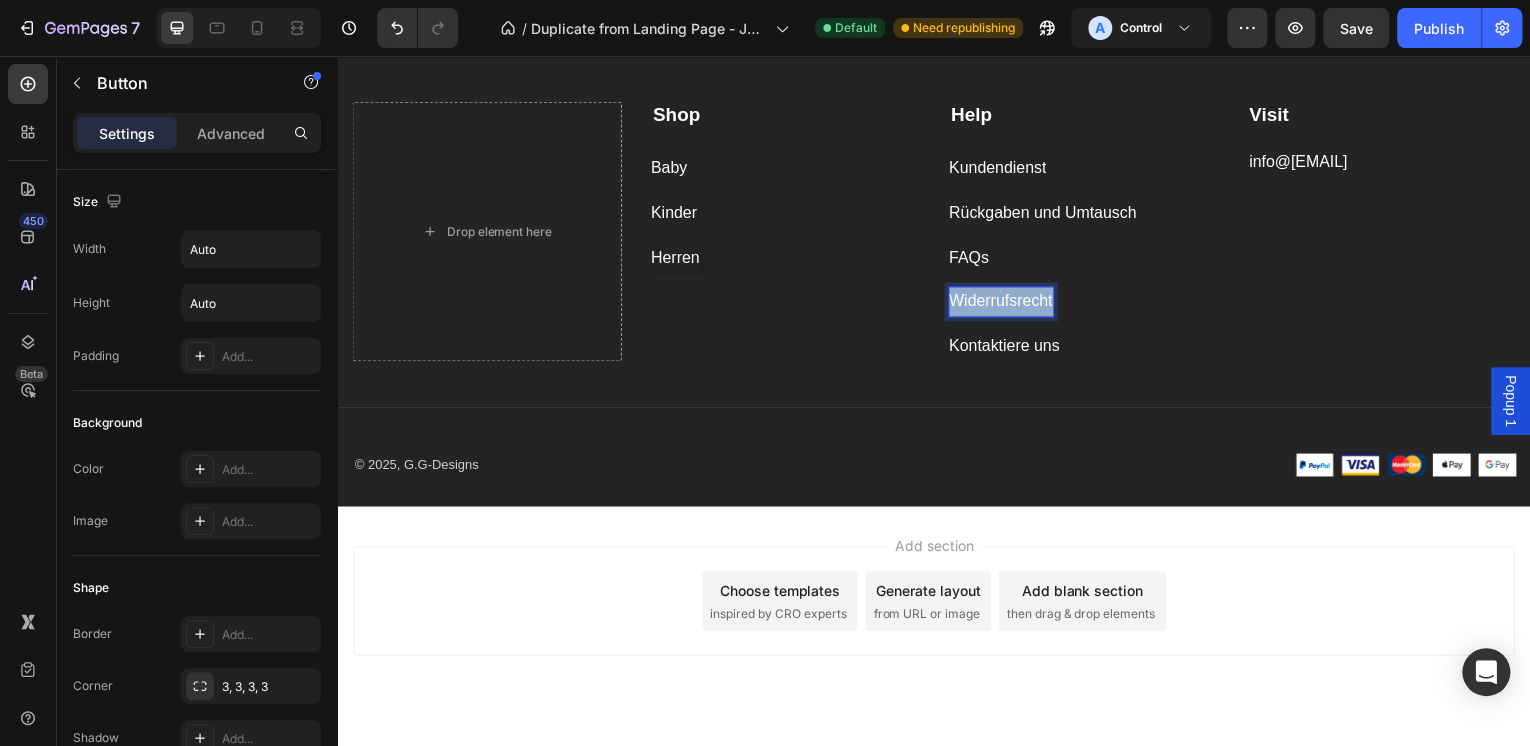click on "Widerrufsrecht" at bounding box center (1004, 303) 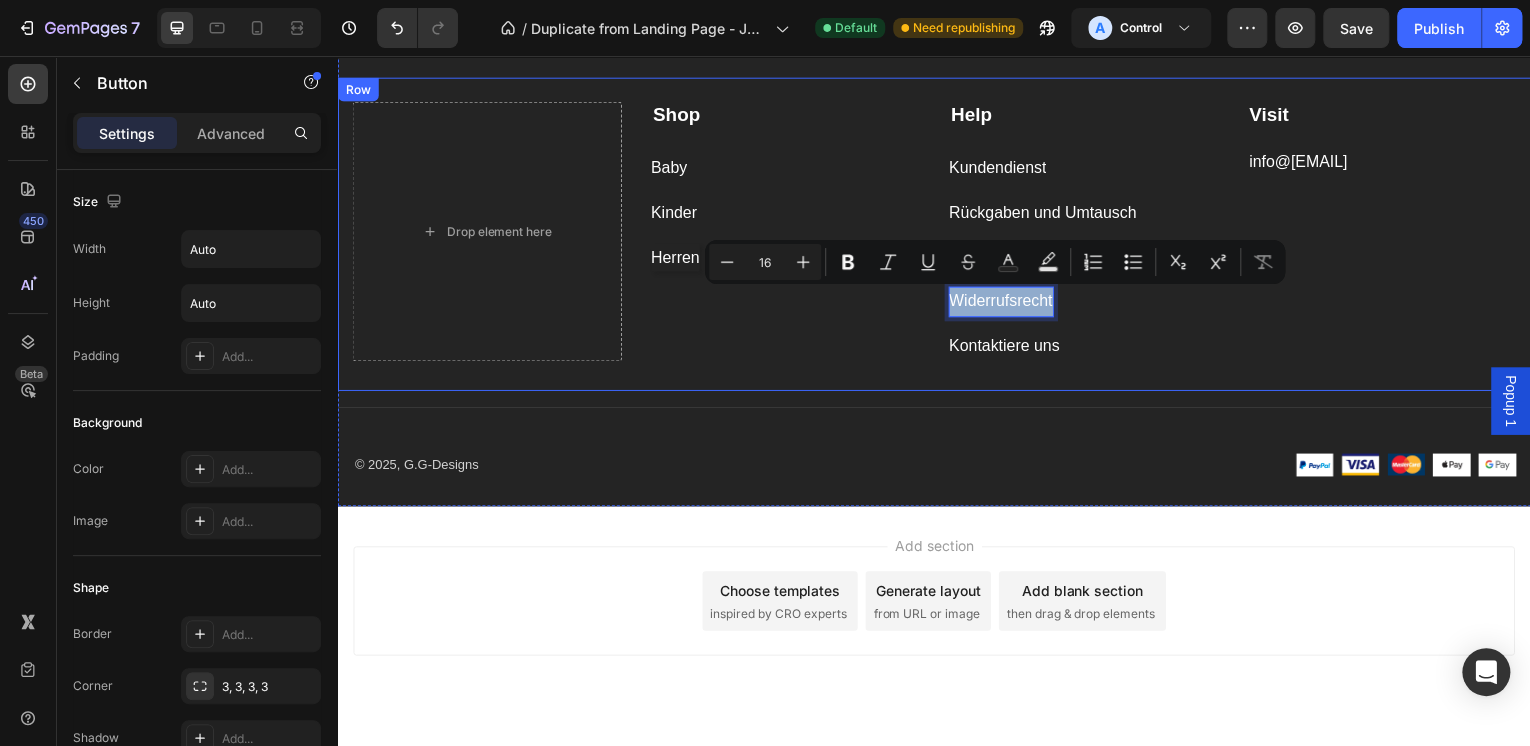 click on "Shop Text block Baby Button Kinder Button Herren Button" at bounding box center [787, 232] 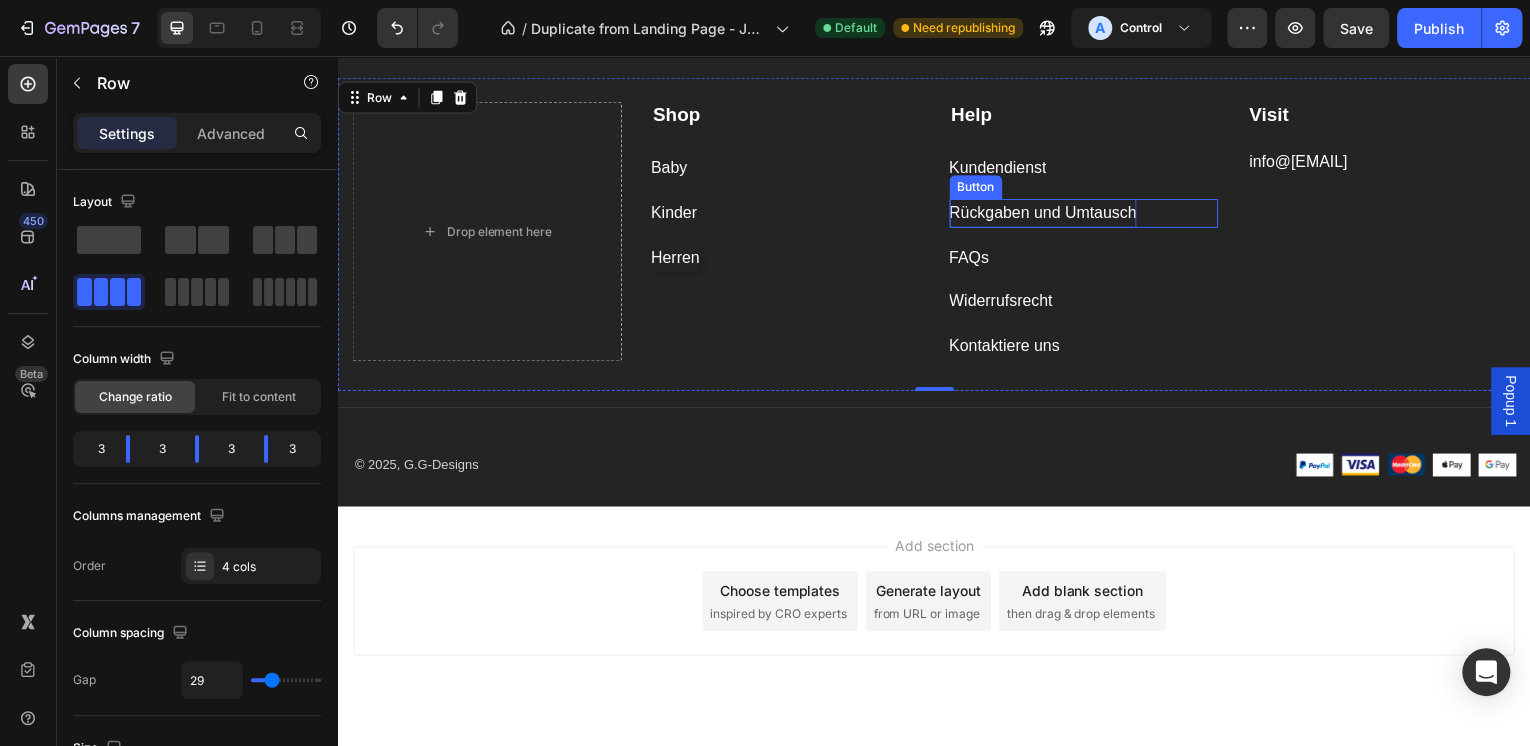 click on "Rückgaben und Umtausch" at bounding box center (1046, 214) 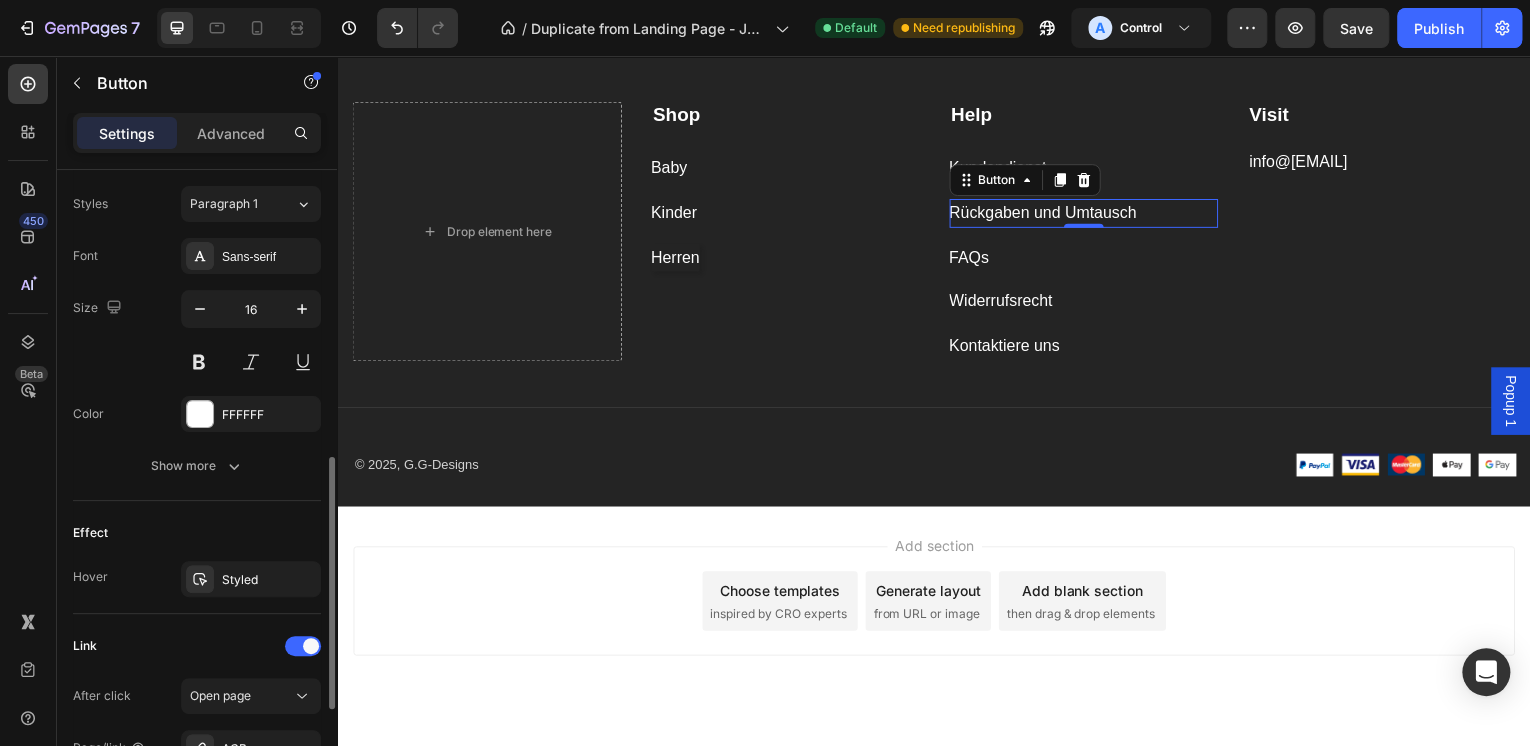 scroll, scrollTop: 954, scrollLeft: 0, axis: vertical 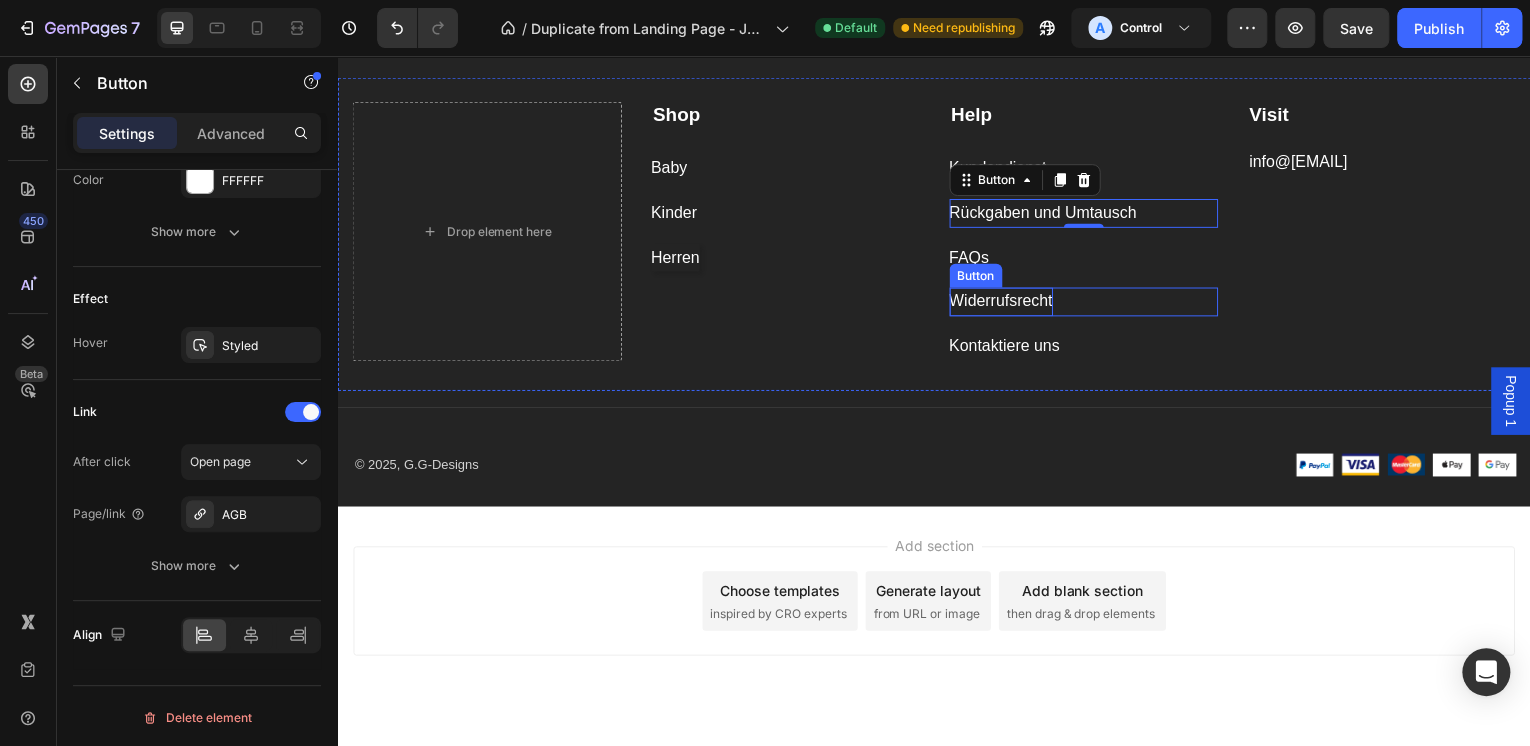 click on "Widerrufsrecht" at bounding box center [1004, 303] 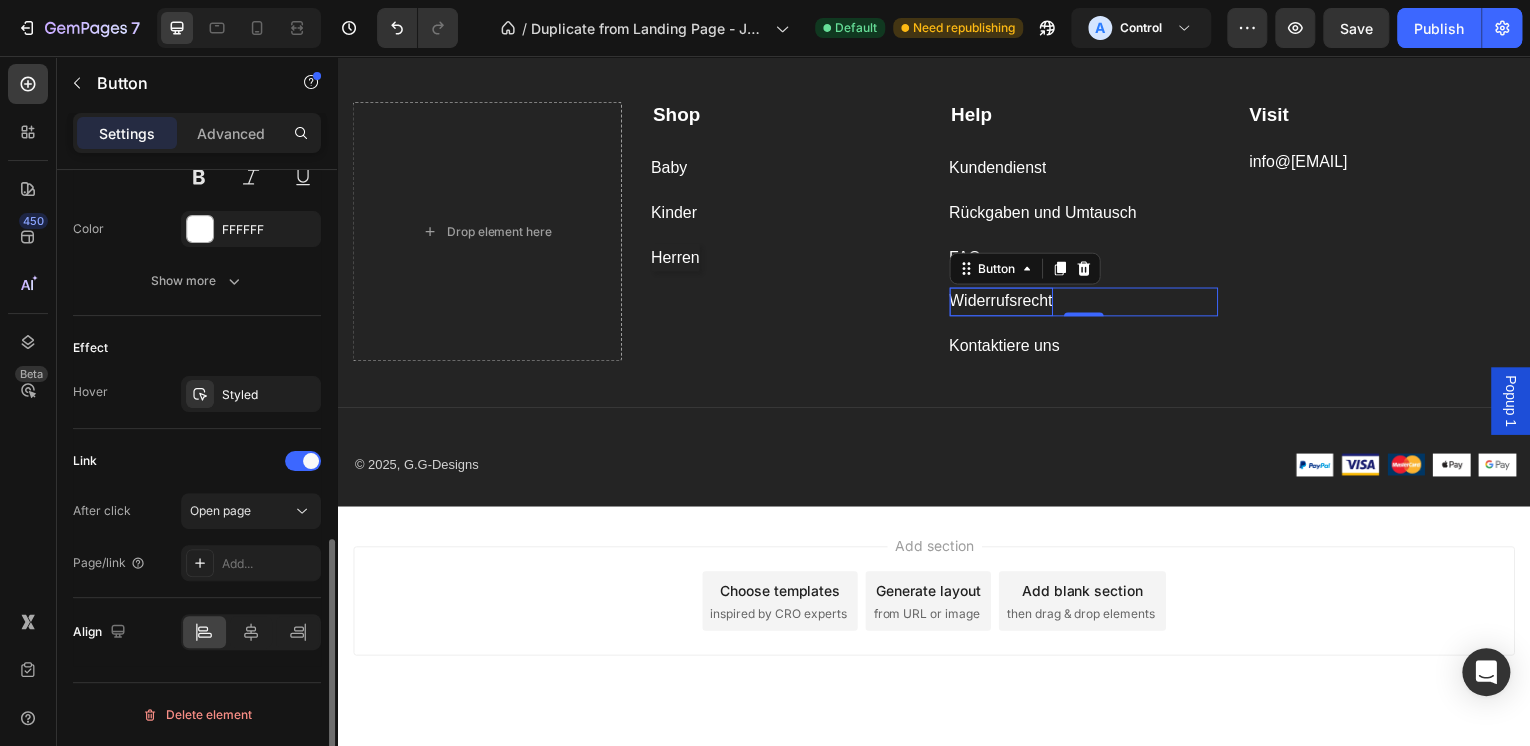 scroll, scrollTop: 902, scrollLeft: 0, axis: vertical 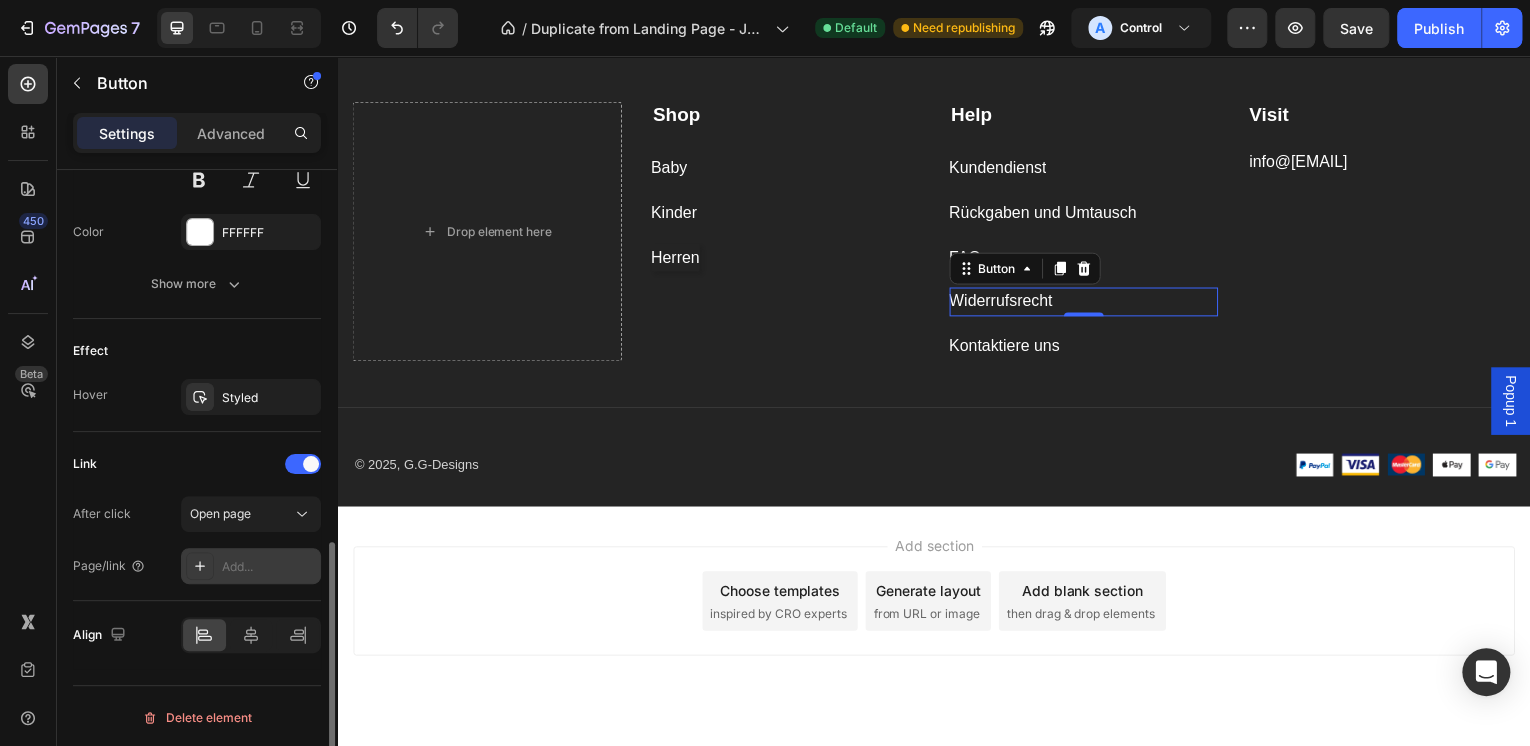 click on "Add..." at bounding box center (269, 567) 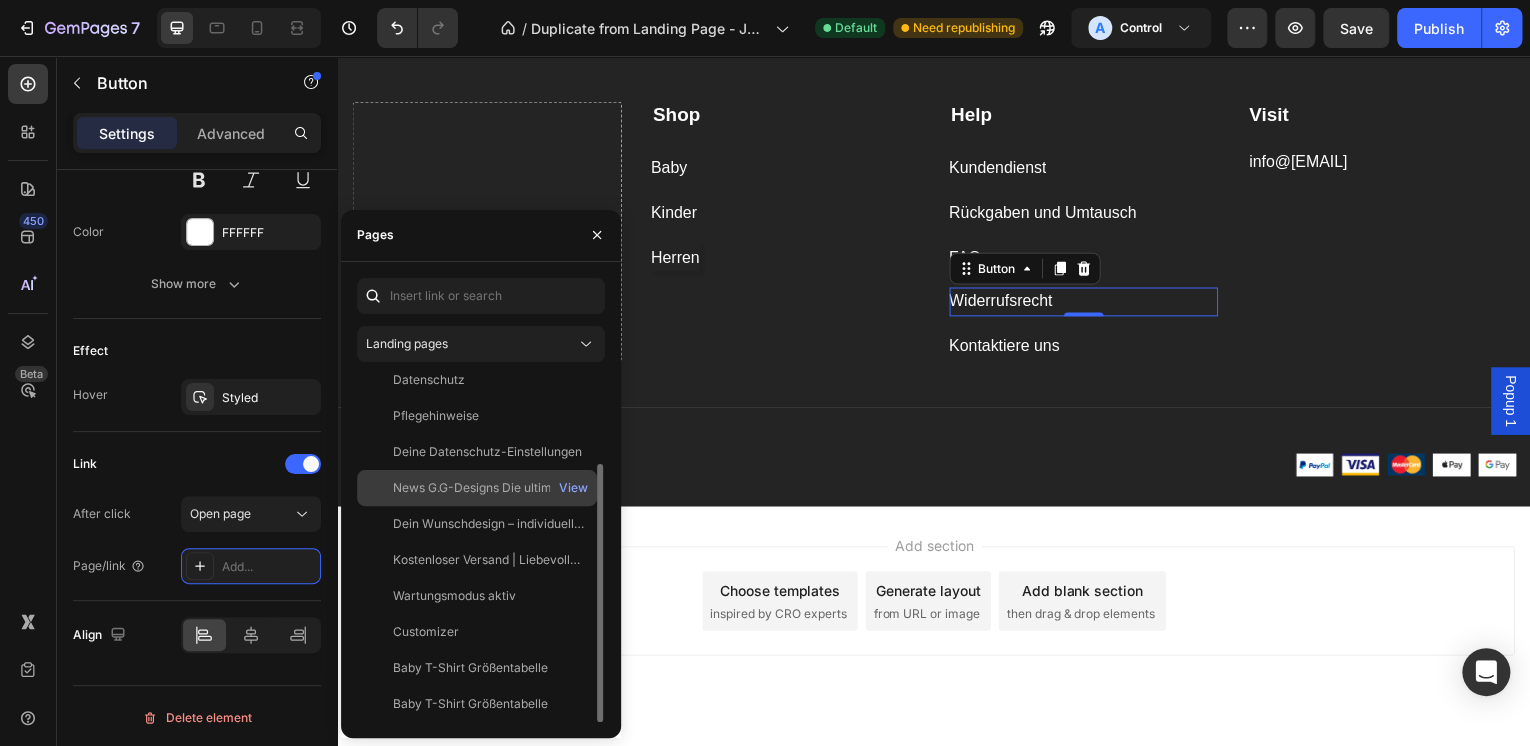 scroll, scrollTop: 0, scrollLeft: 0, axis: both 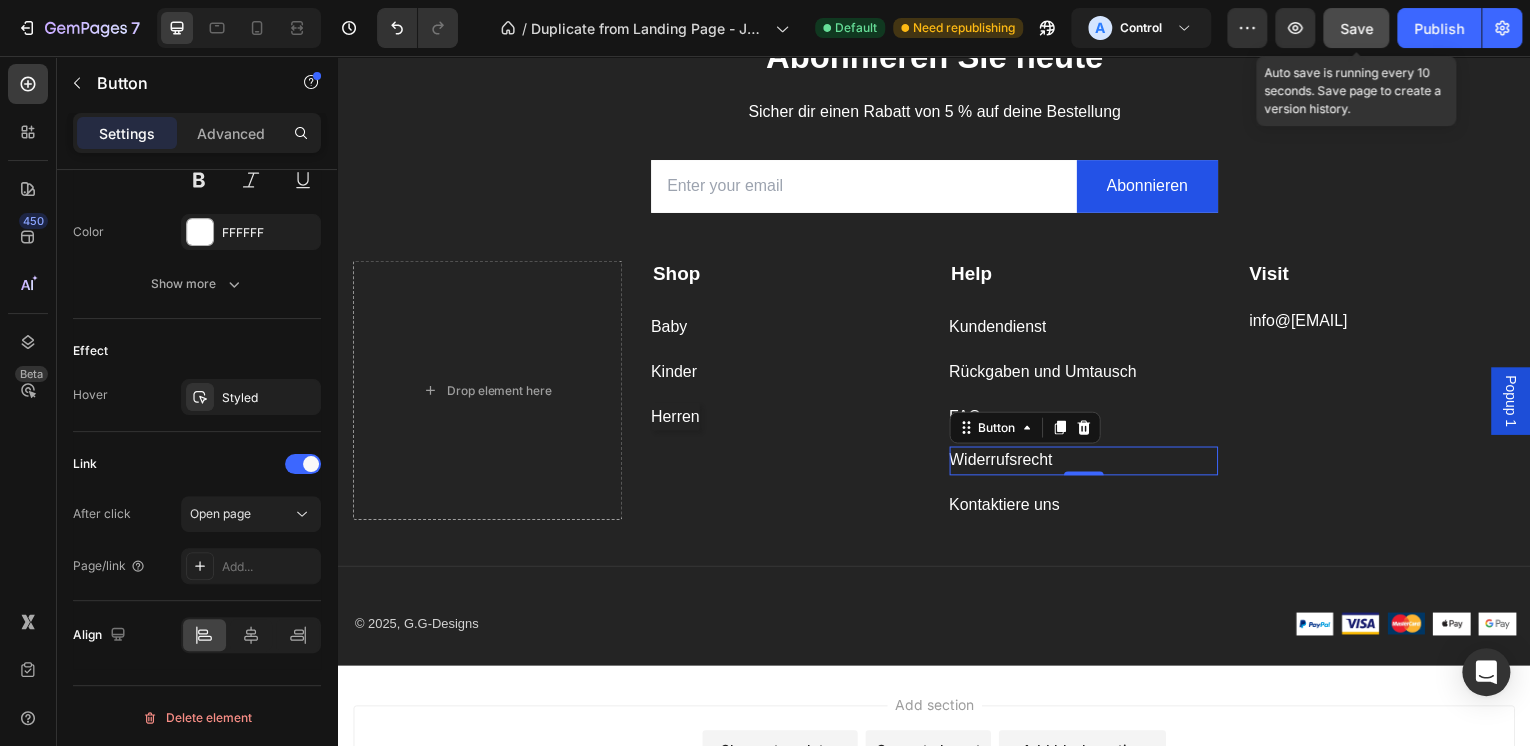 click on "Save" at bounding box center (1356, 28) 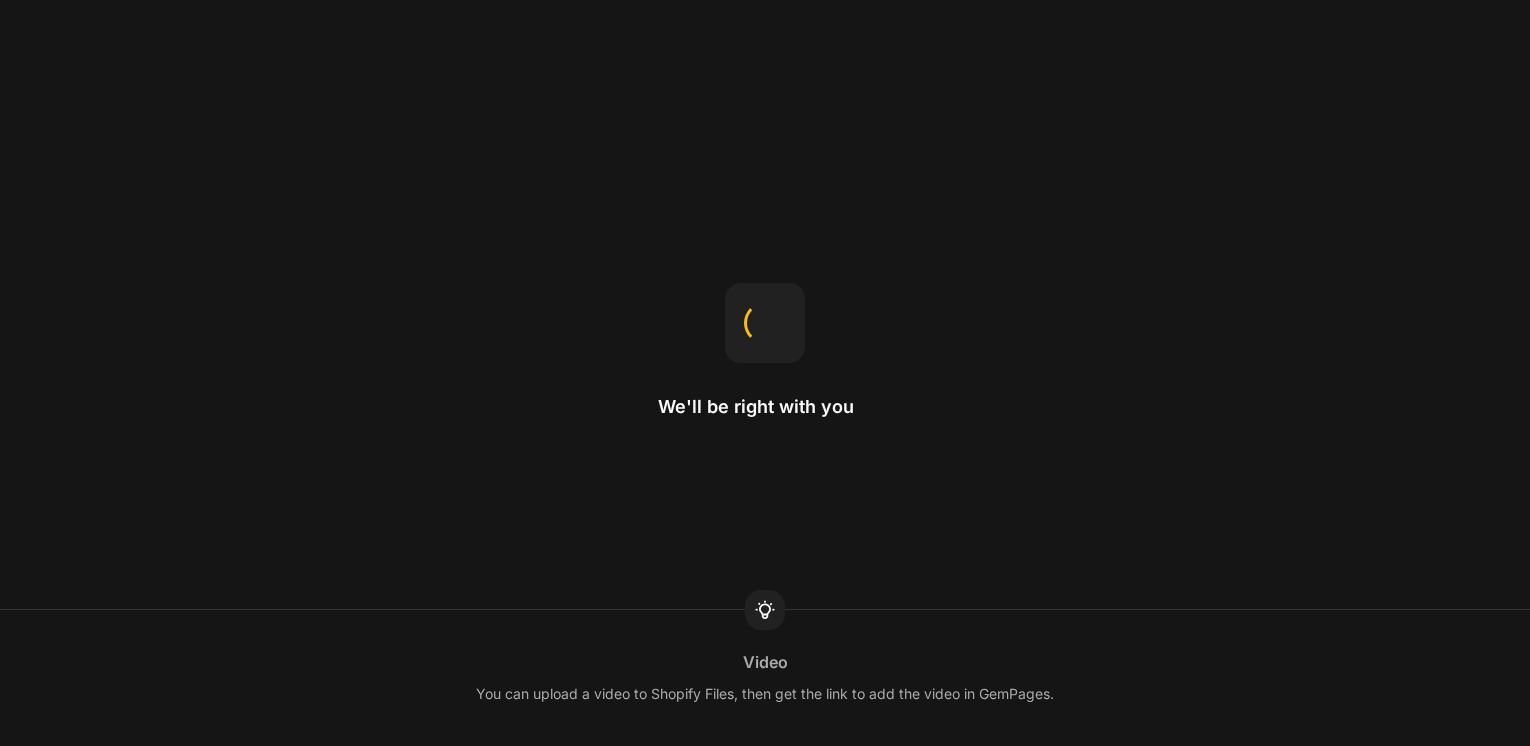 scroll, scrollTop: 0, scrollLeft: 0, axis: both 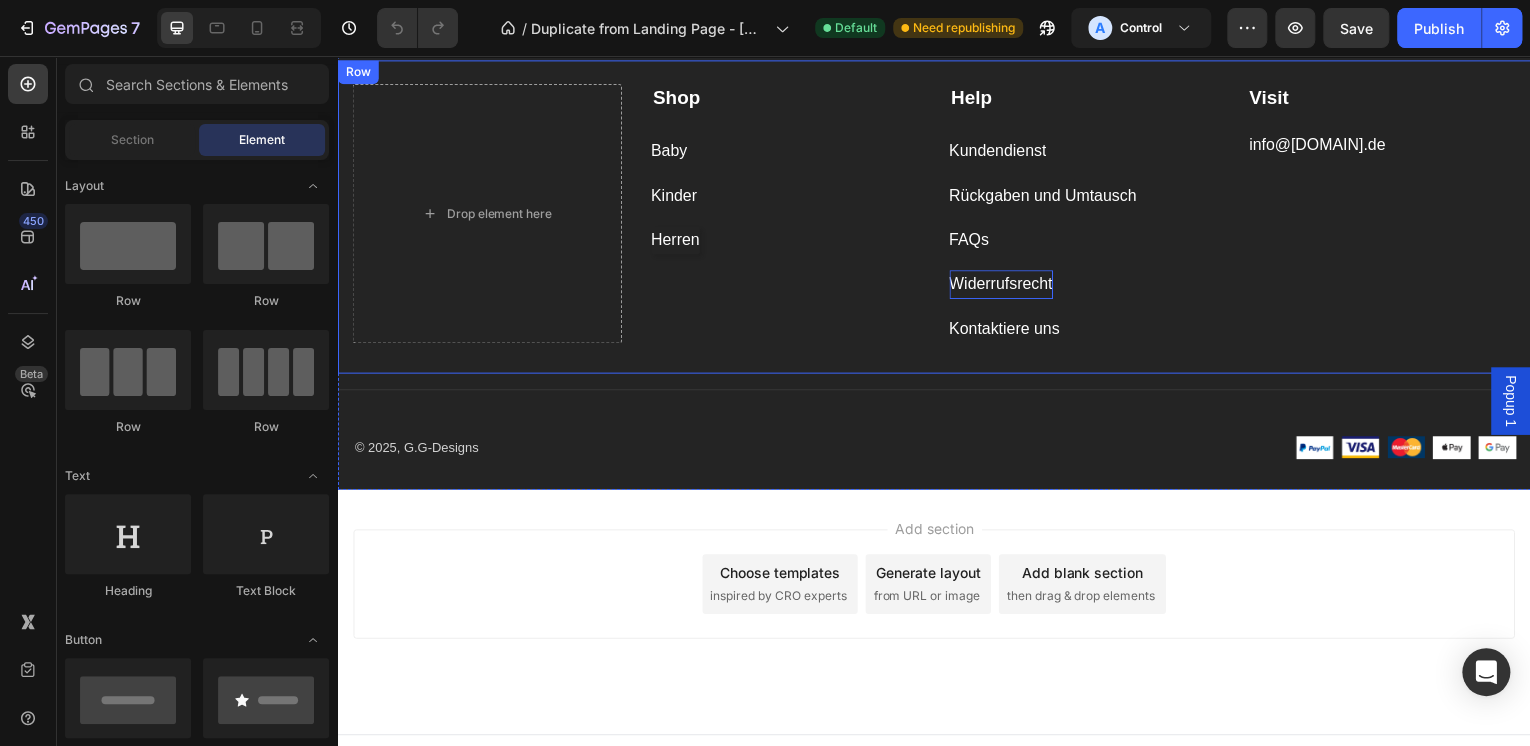 click on "Widerrufsrecht" at bounding box center [1004, 285] 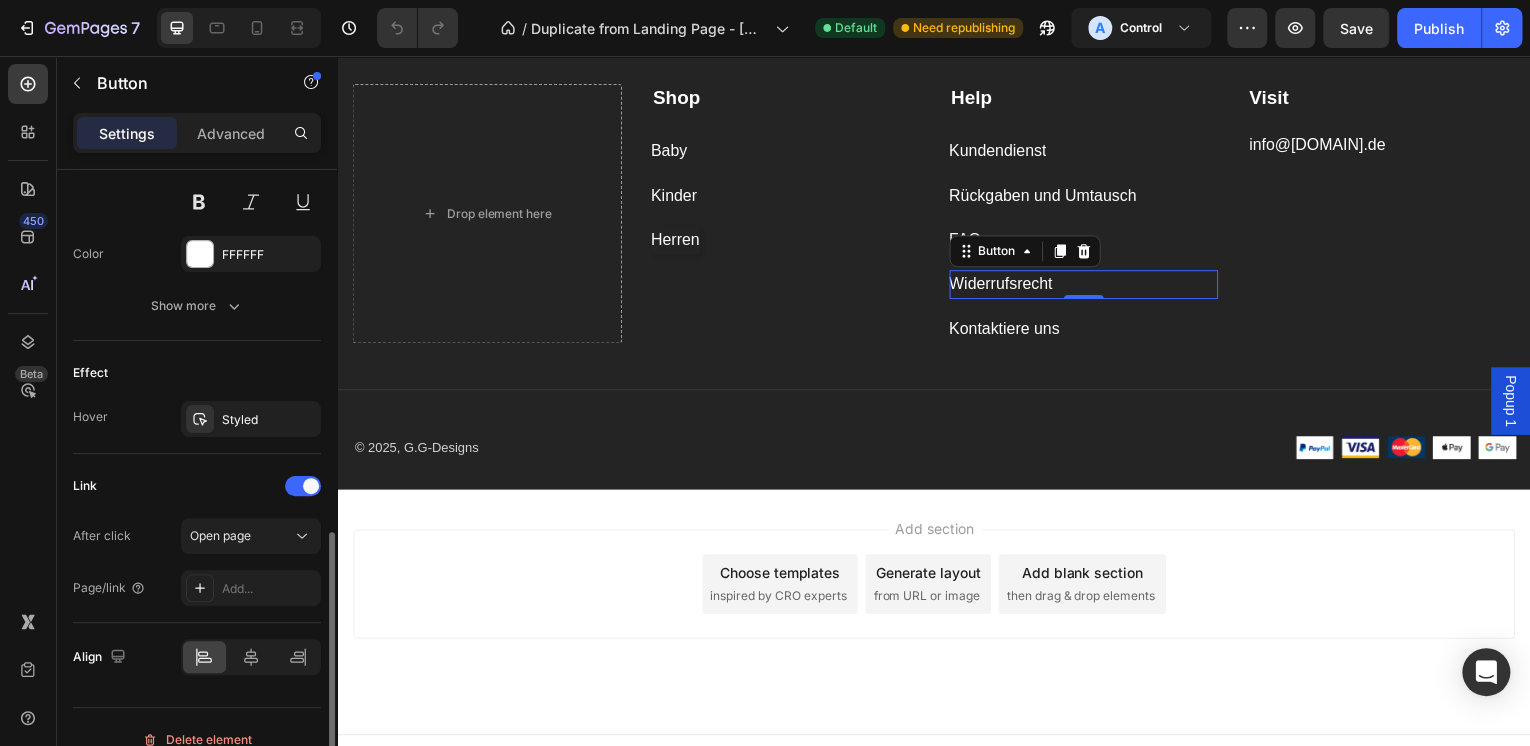 scroll, scrollTop: 902, scrollLeft: 0, axis: vertical 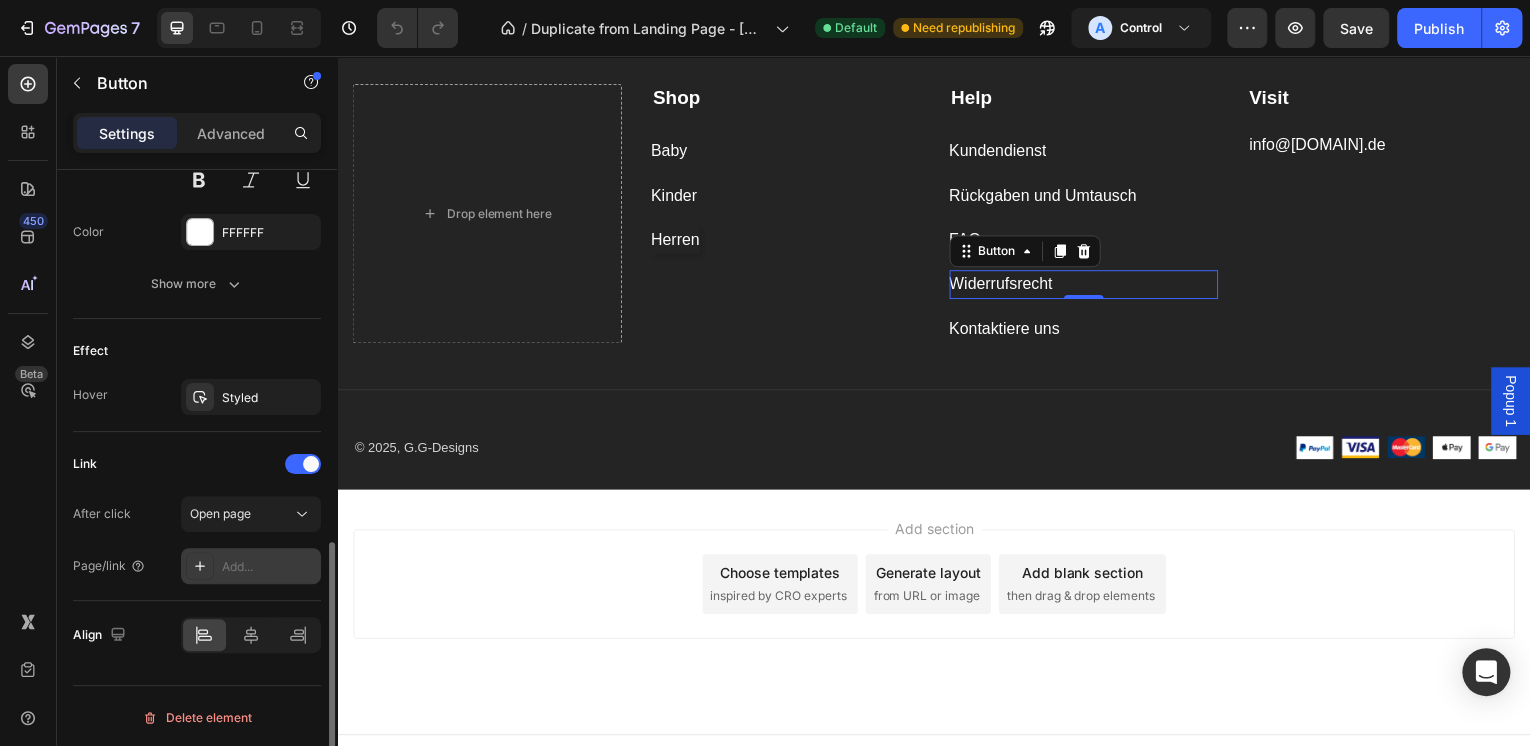click on "Add..." at bounding box center (269, 567) 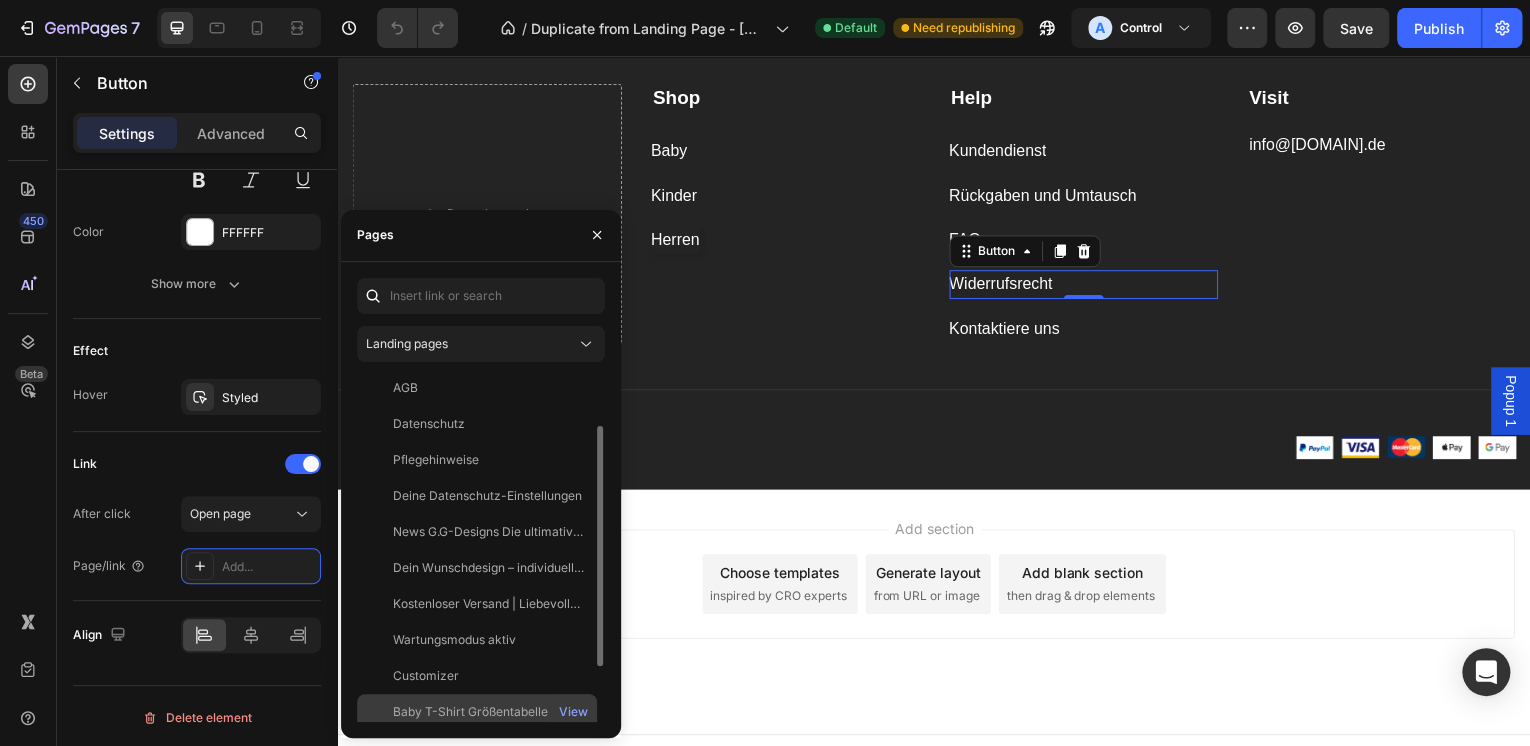 scroll, scrollTop: 0, scrollLeft: 0, axis: both 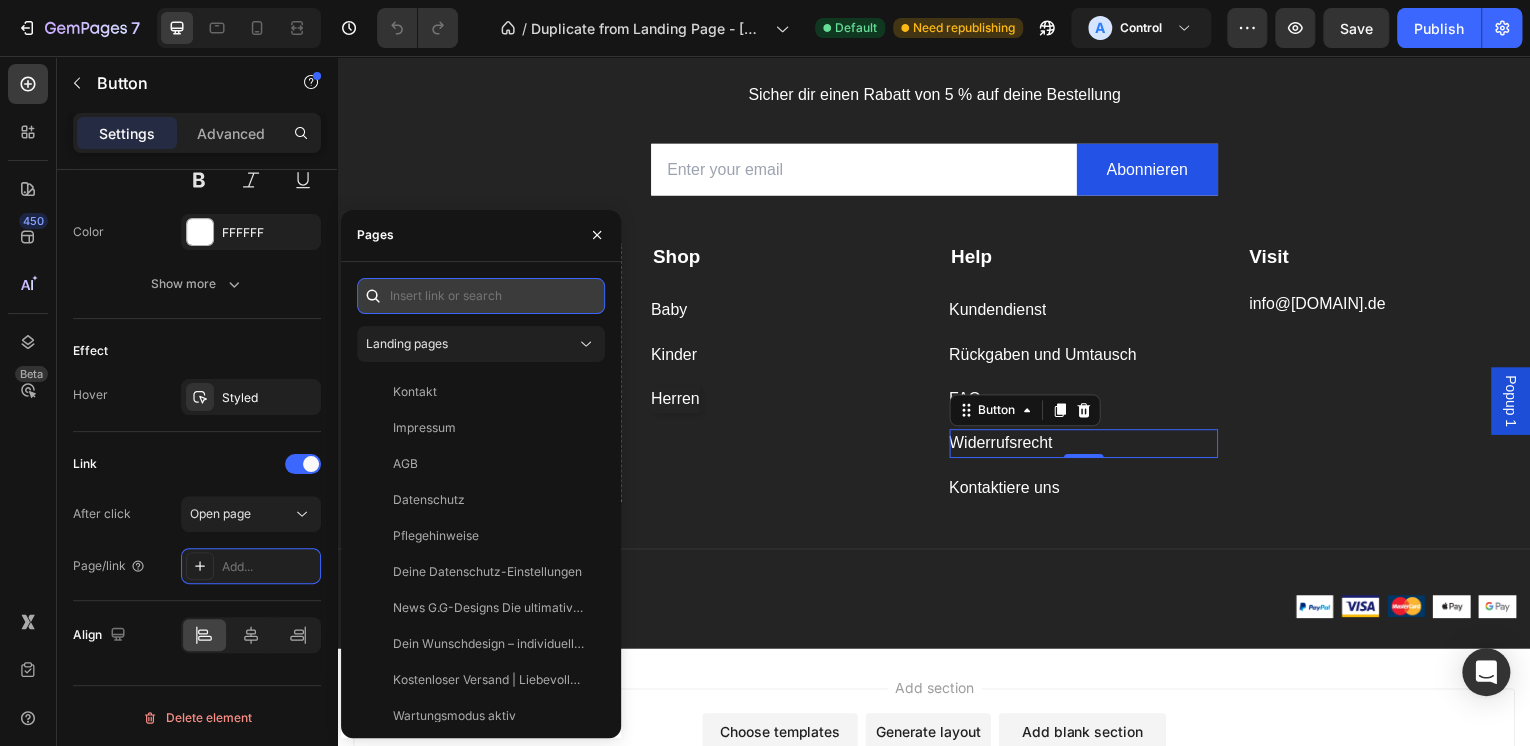 click at bounding box center (481, 296) 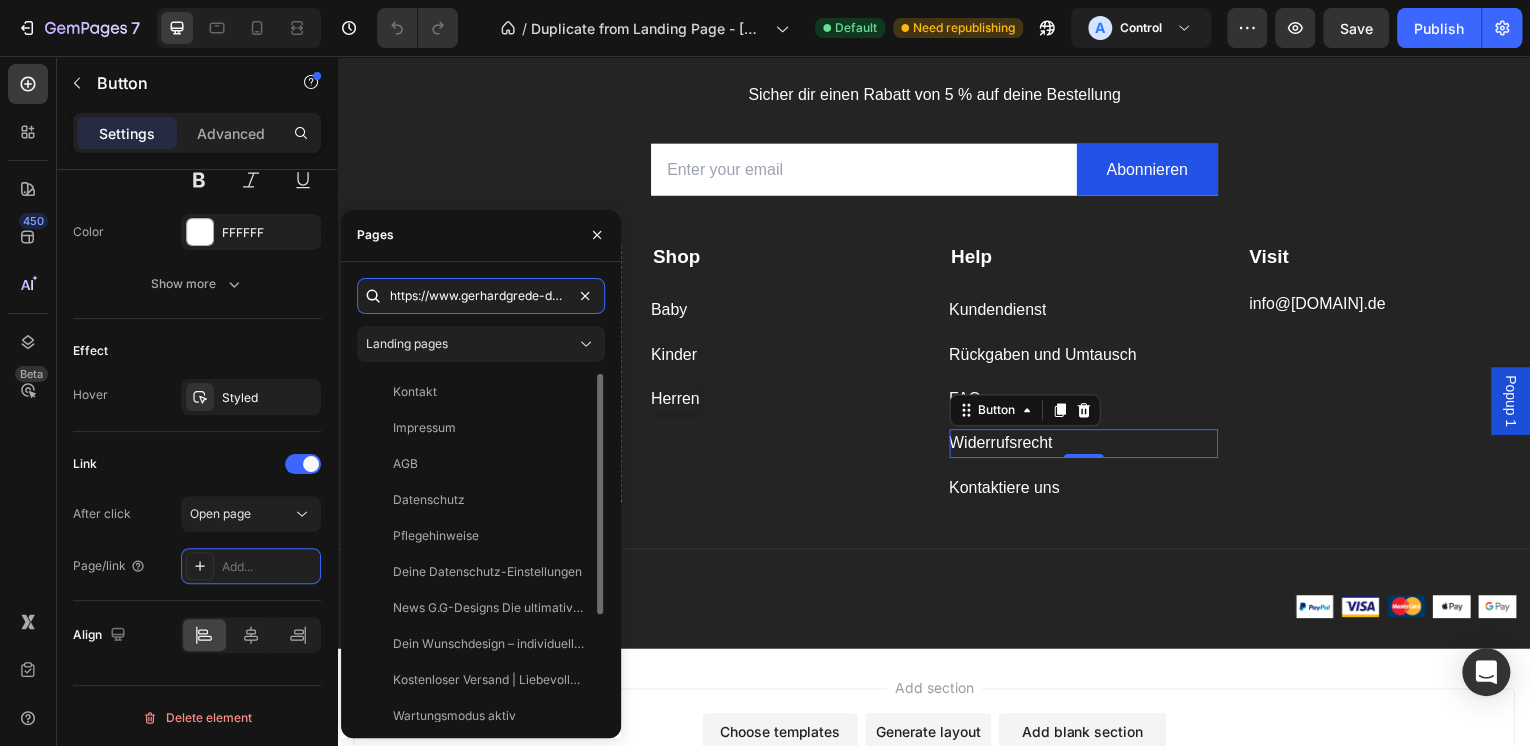 scroll, scrollTop: 0, scrollLeft: 168, axis: horizontal 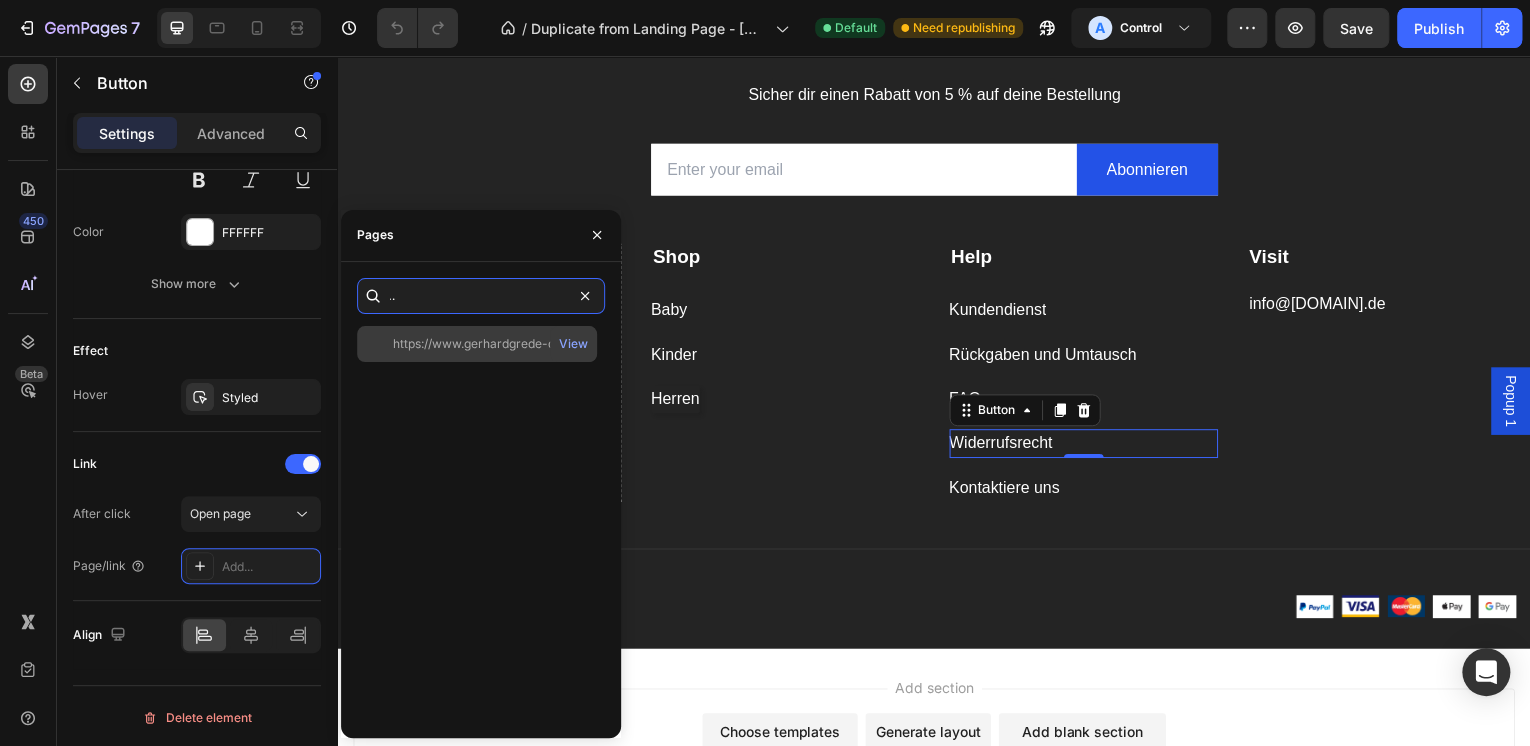 type on "https://www.gerhardgrede-designs.de/pages/widerrufsrecht" 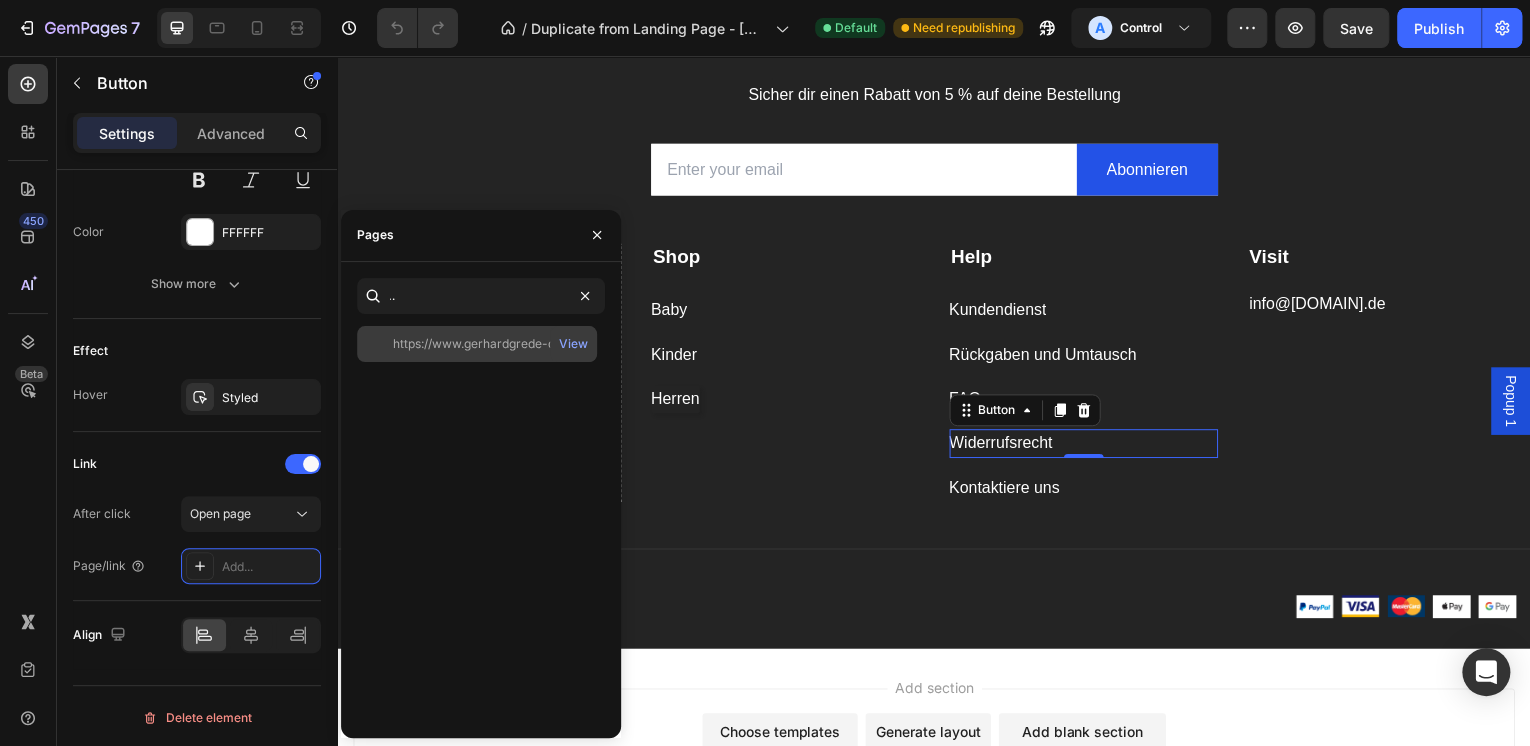 click on "https://www.gerhardgrede-designs.de/pages/widerrufsrecht" 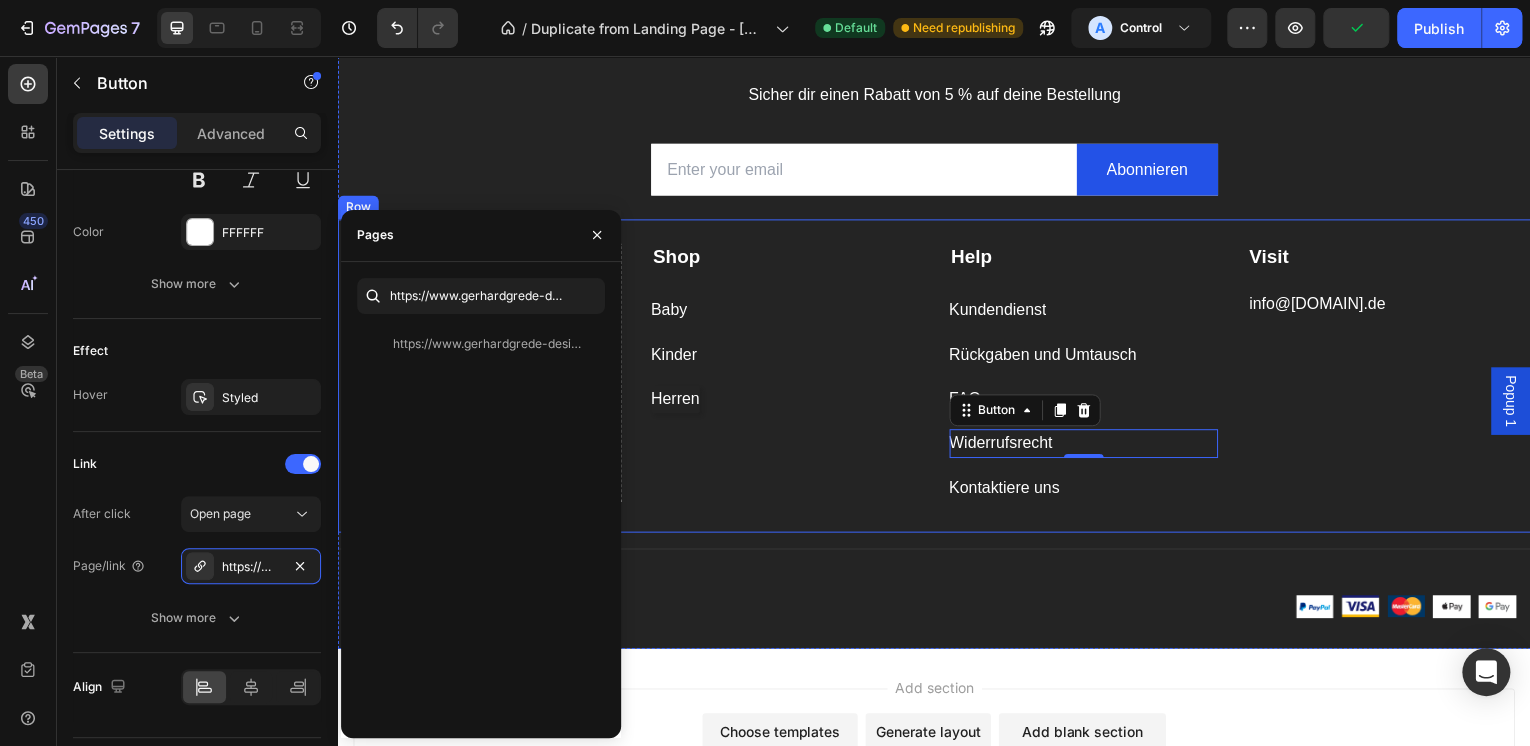 click on "Kundendienst Button" at bounding box center (1087, 299) 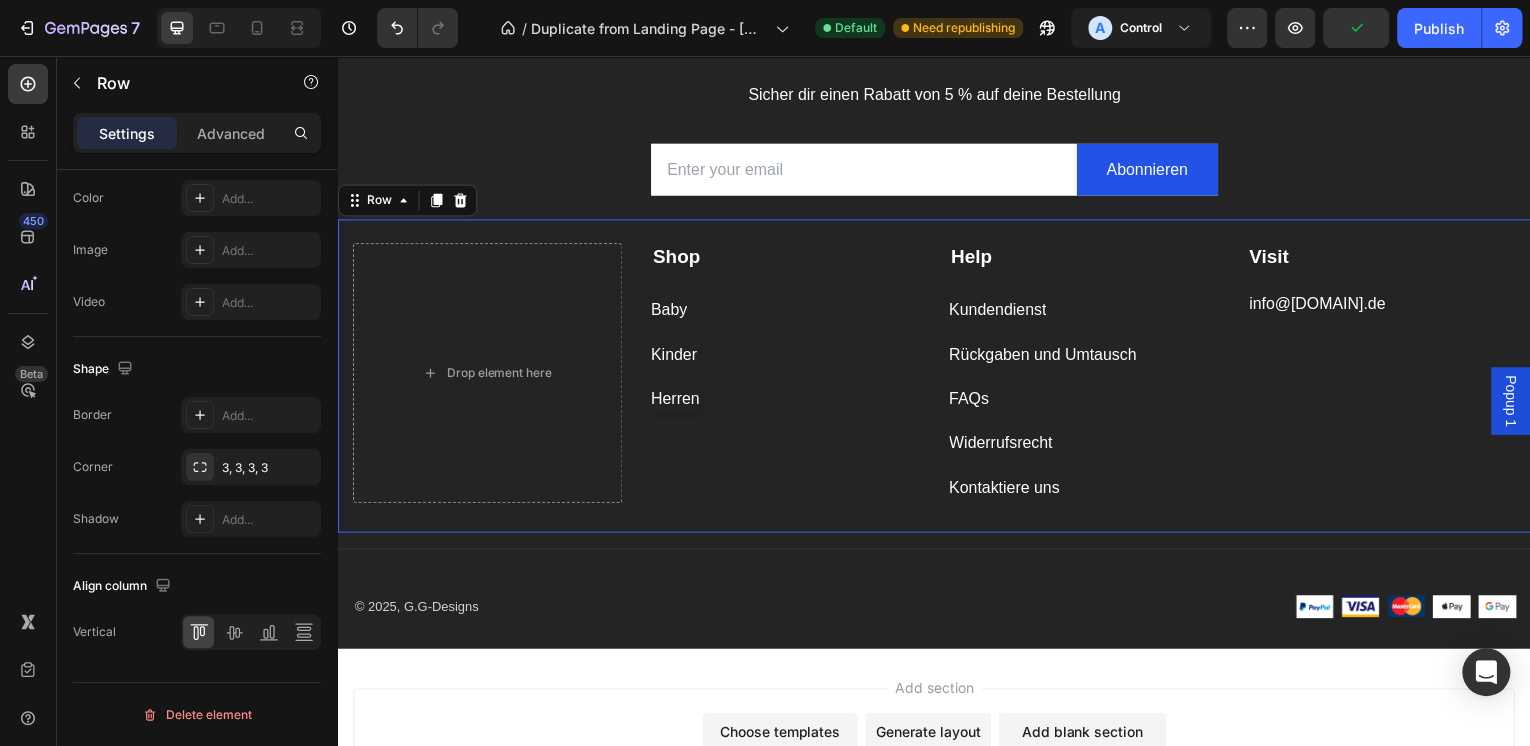 scroll, scrollTop: 0, scrollLeft: 0, axis: both 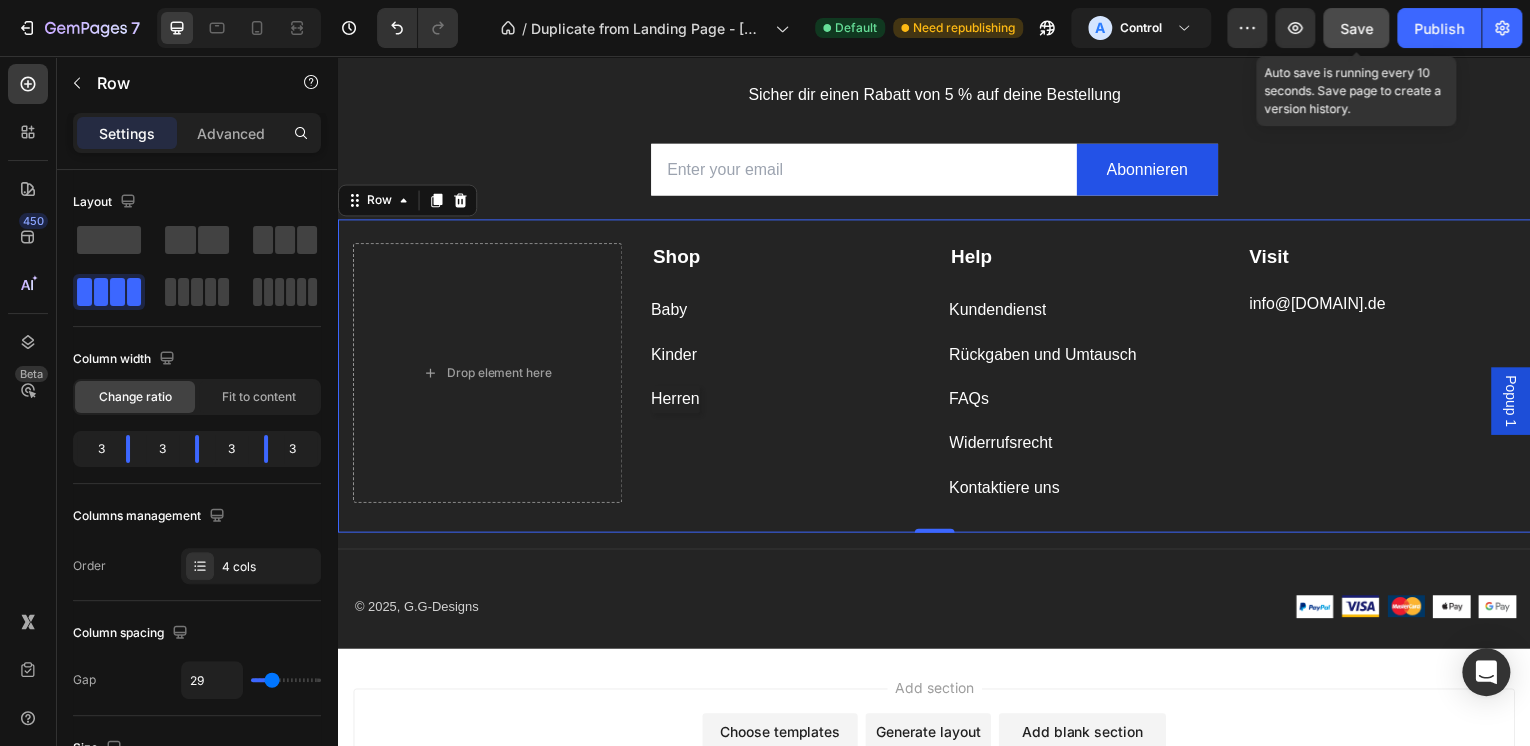 click on "Save" at bounding box center (1356, 28) 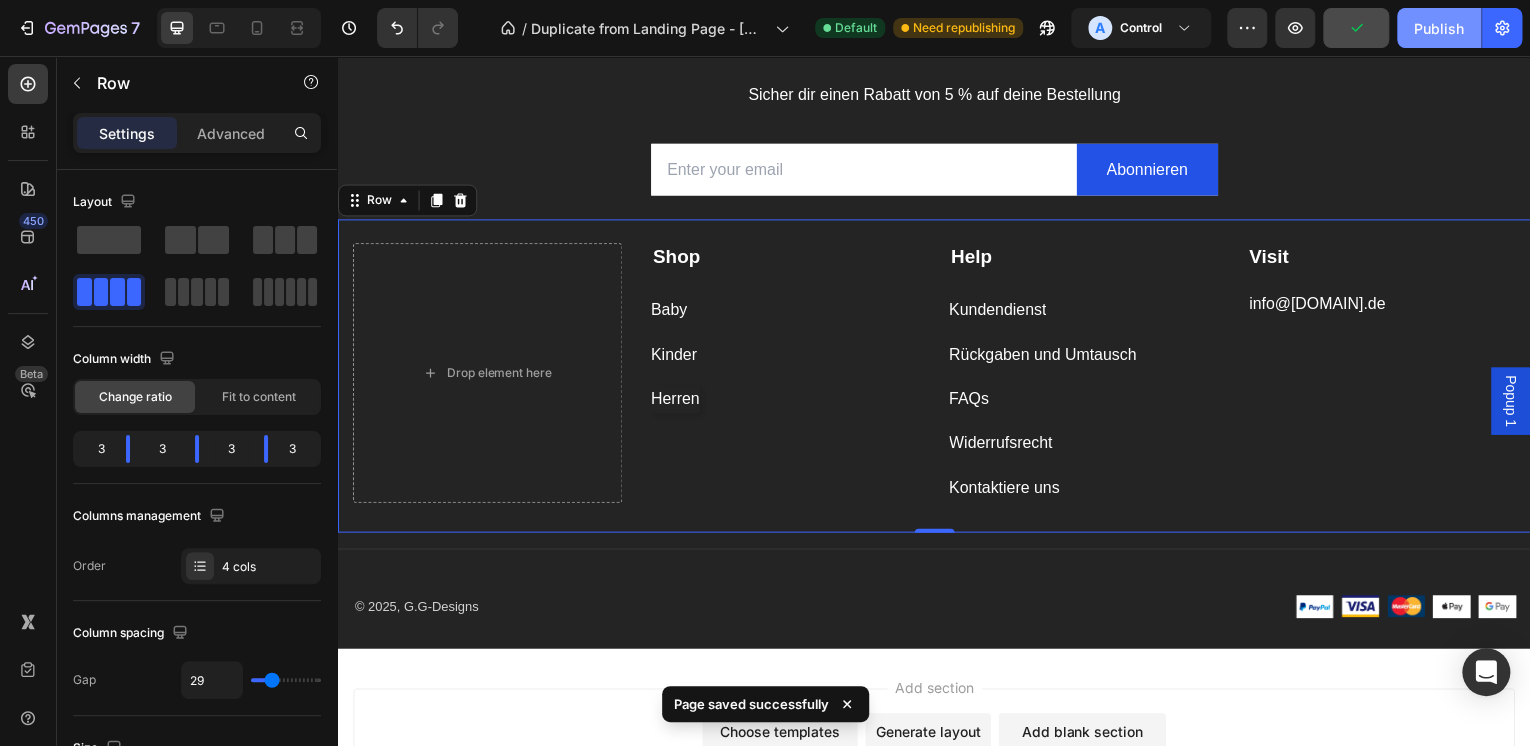drag, startPoint x: 1448, startPoint y: 20, endPoint x: 1054, endPoint y: 43, distance: 394.67075 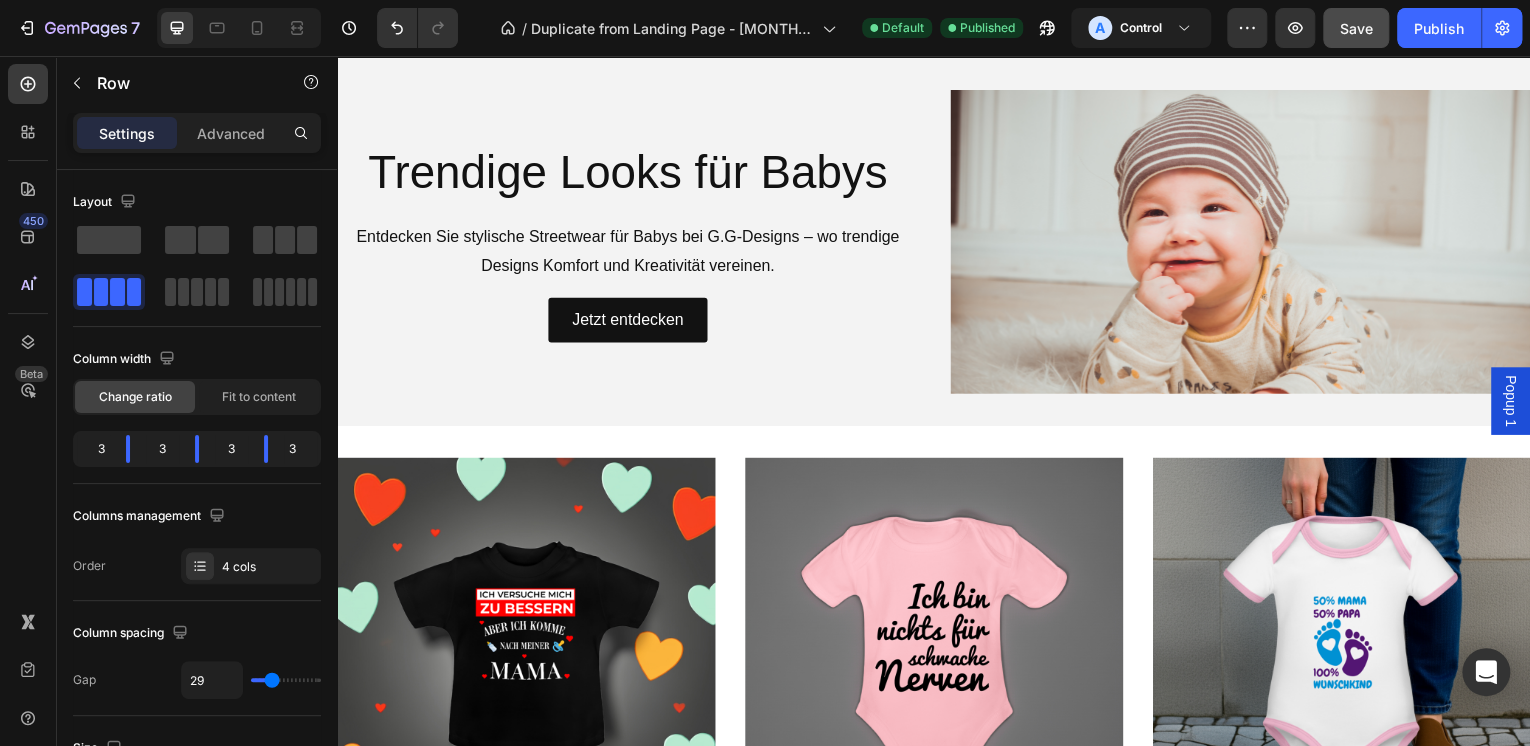 scroll, scrollTop: 0, scrollLeft: 0, axis: both 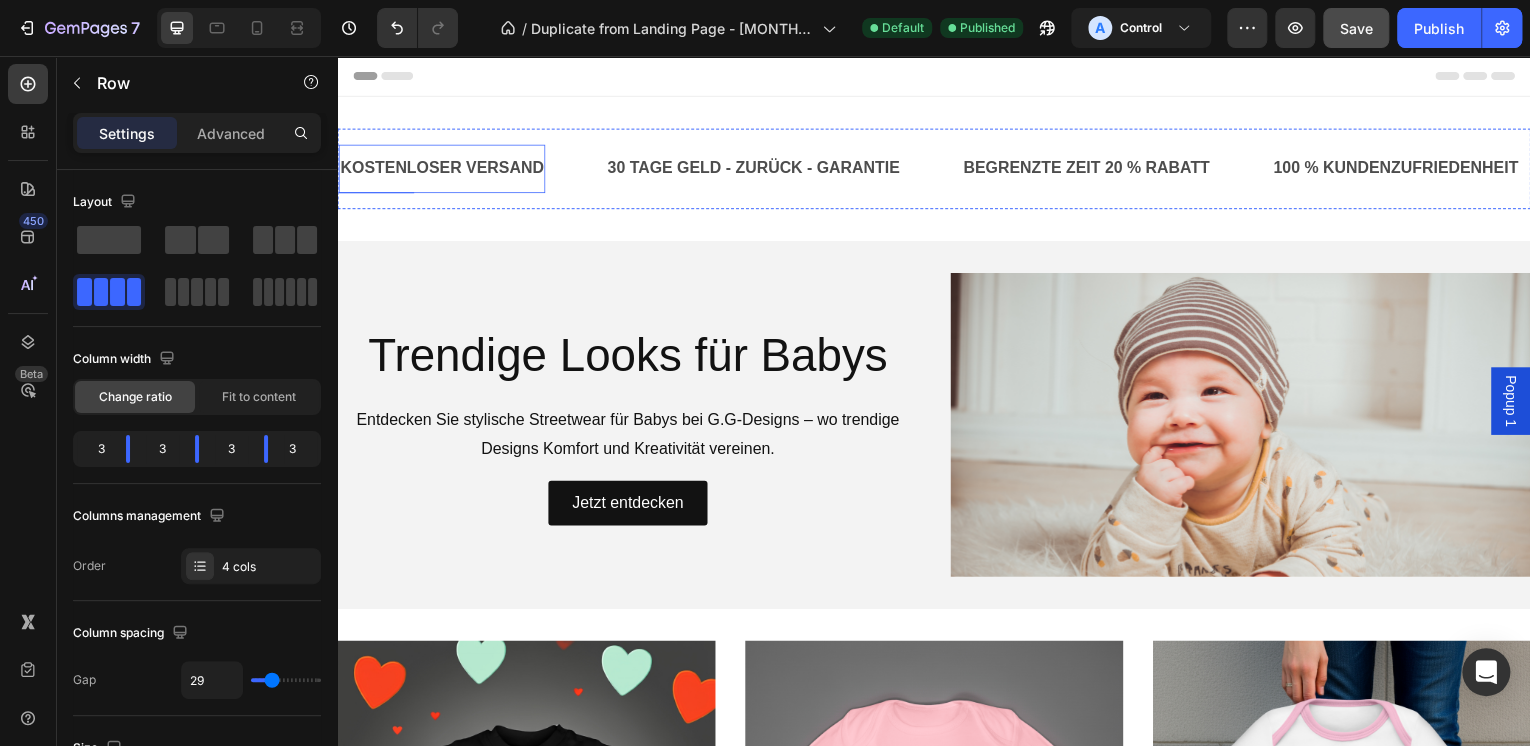 click on "KOSTENLOSER VERSAND" at bounding box center [442, 169] 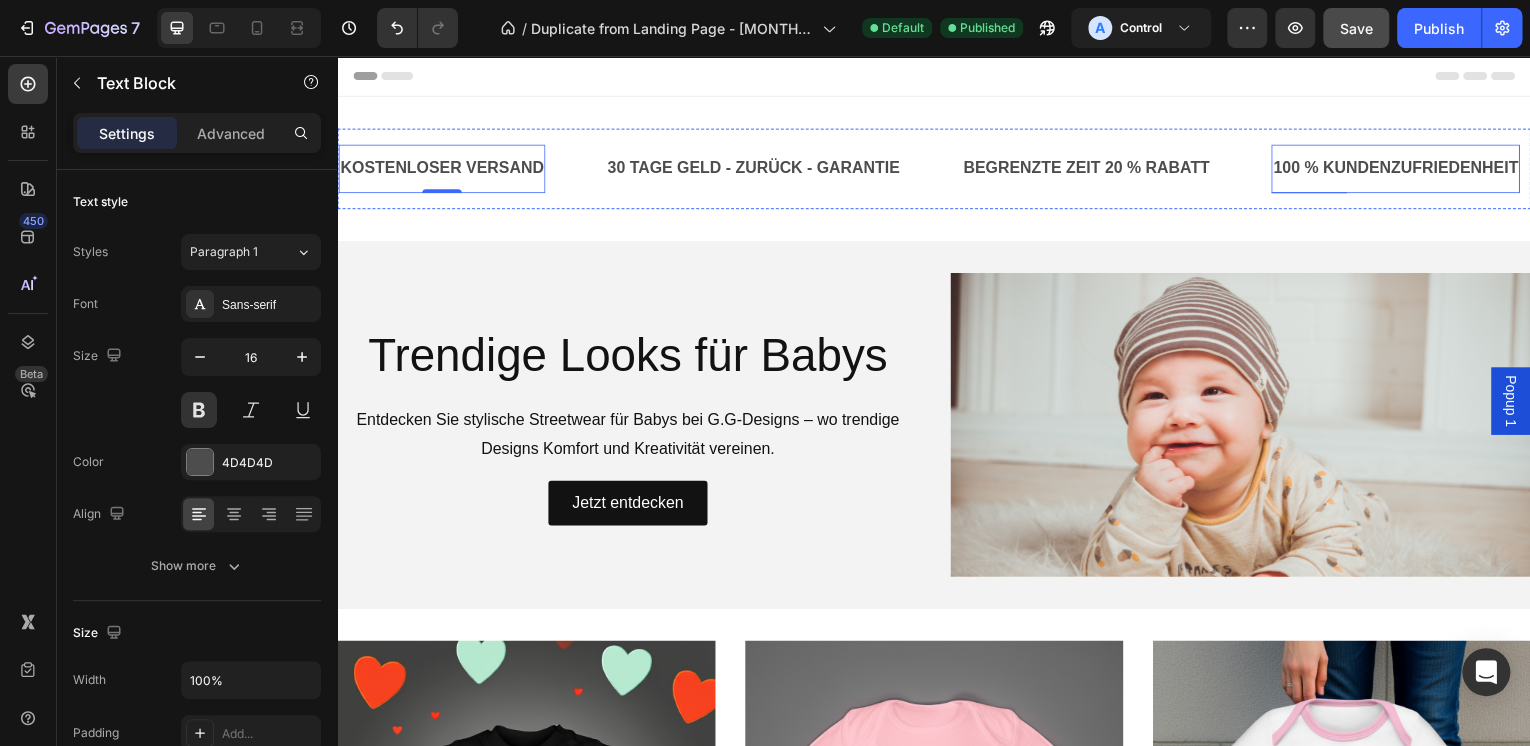 click on "100 % KUNDENZUFRIEDENHEIT" at bounding box center [1401, 169] 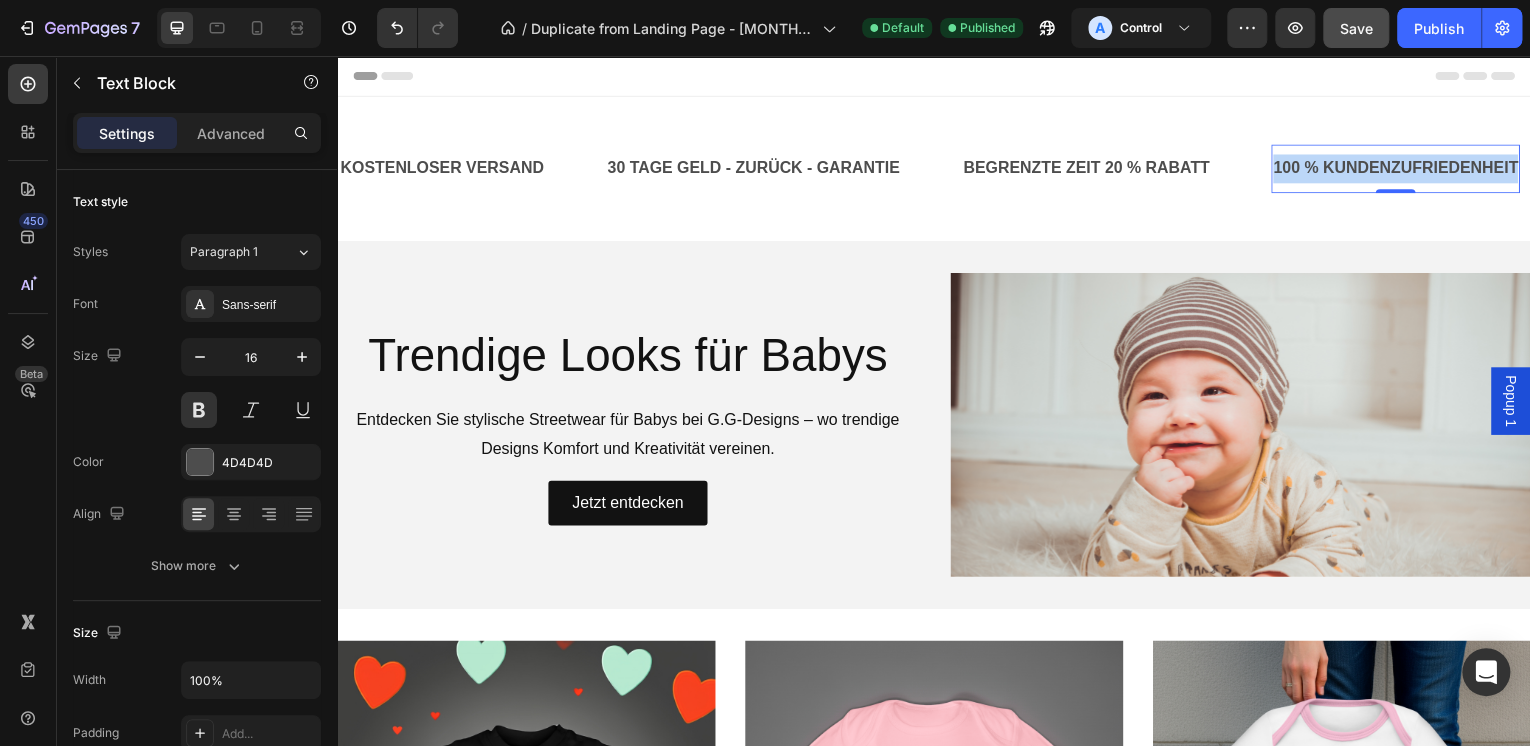 click on "100 % KUNDENZUFRIEDENHEIT" at bounding box center (1401, 169) 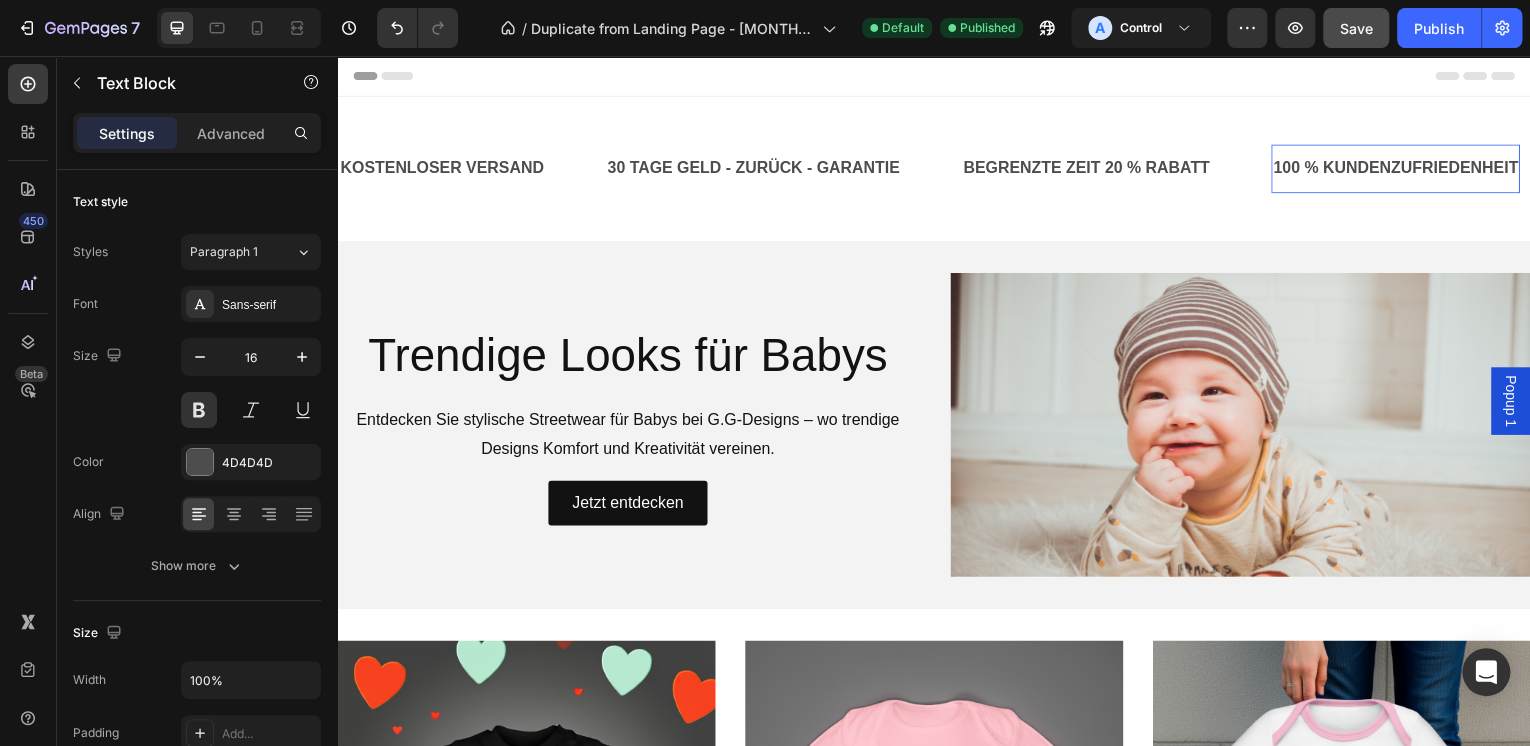 click on "100 % KUNDENZUFRIEDENHEIT" at bounding box center [1401, 169] 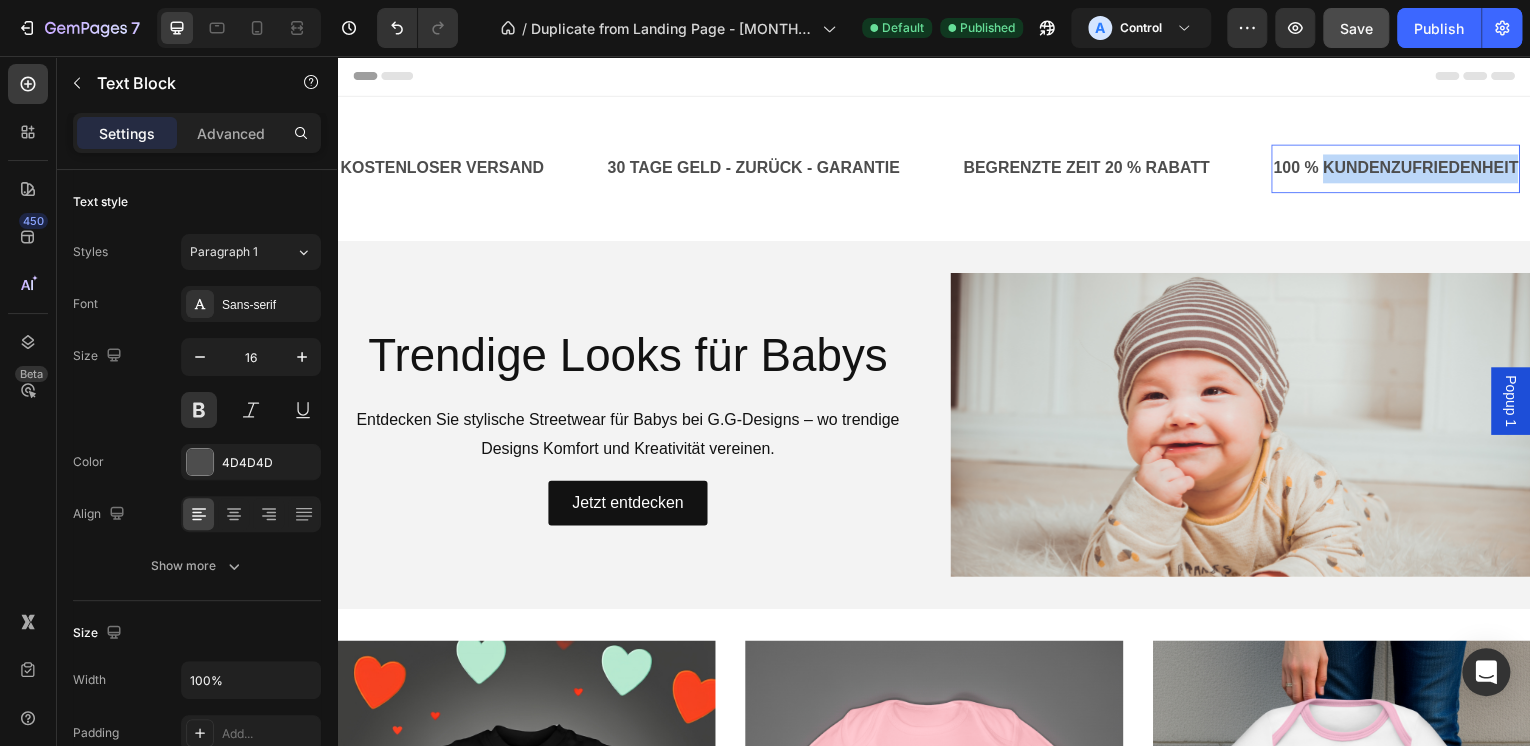 click on "100 % KUNDENZUFRIEDENHEIT" at bounding box center (1401, 169) 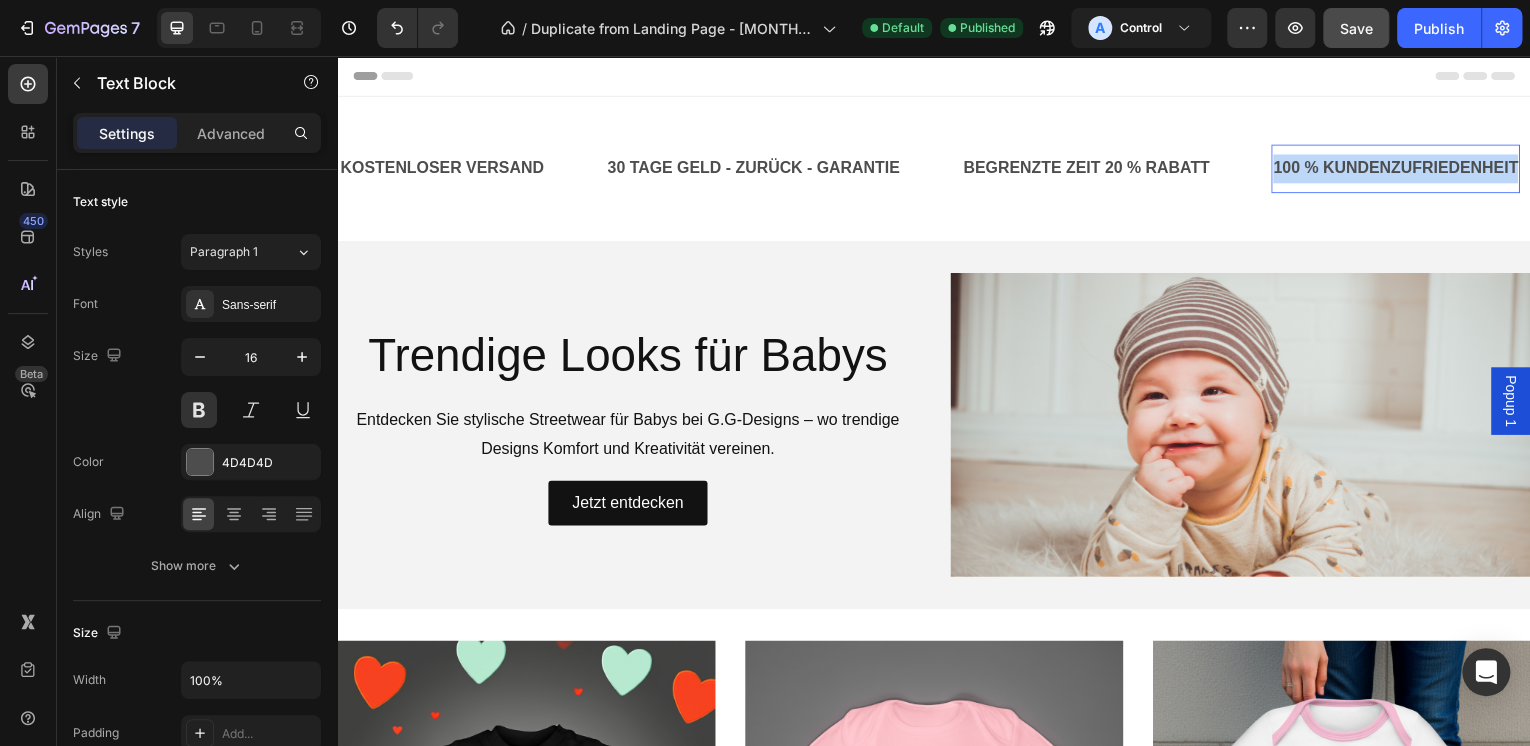 click on "100 % KUNDENZUFRIEDENHEIT" at bounding box center [1401, 169] 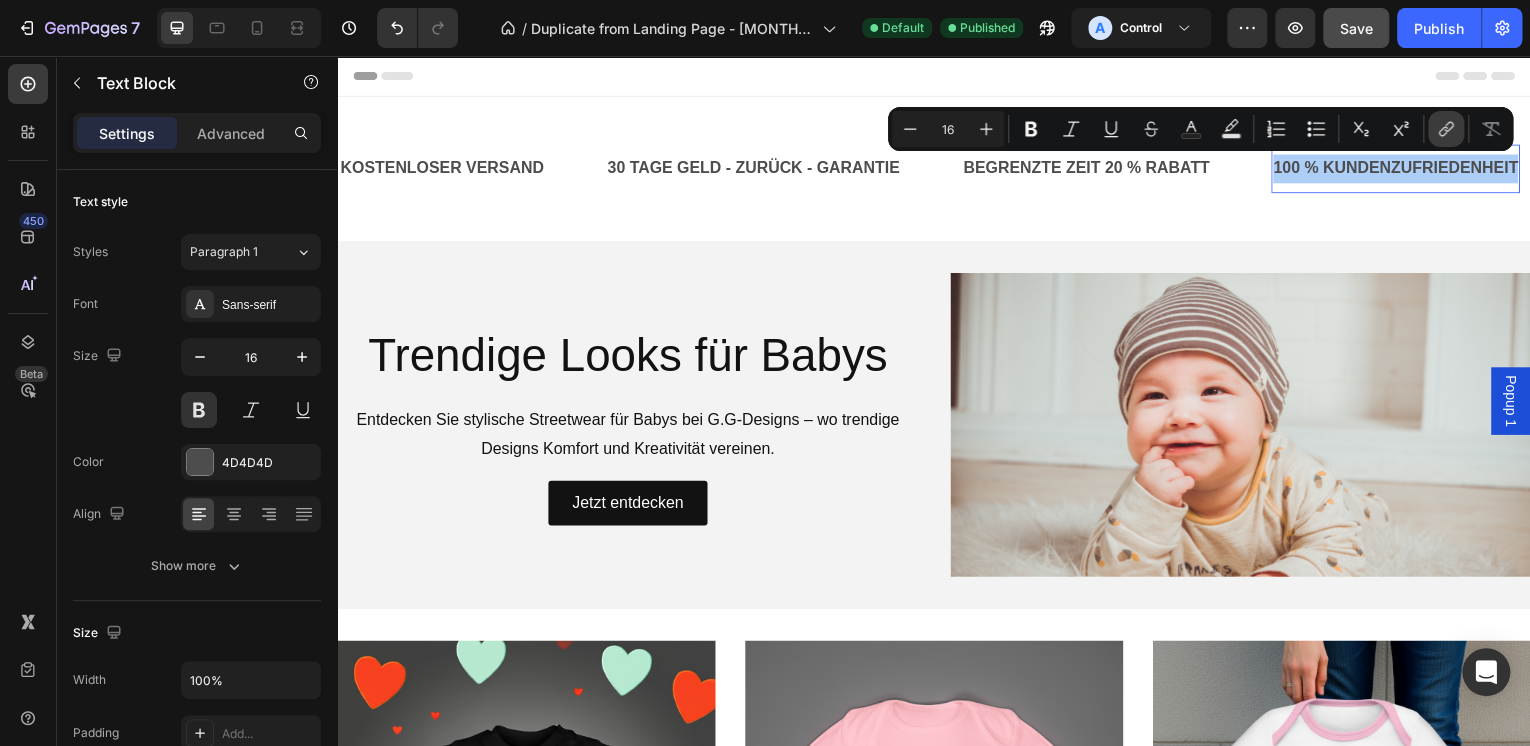 click 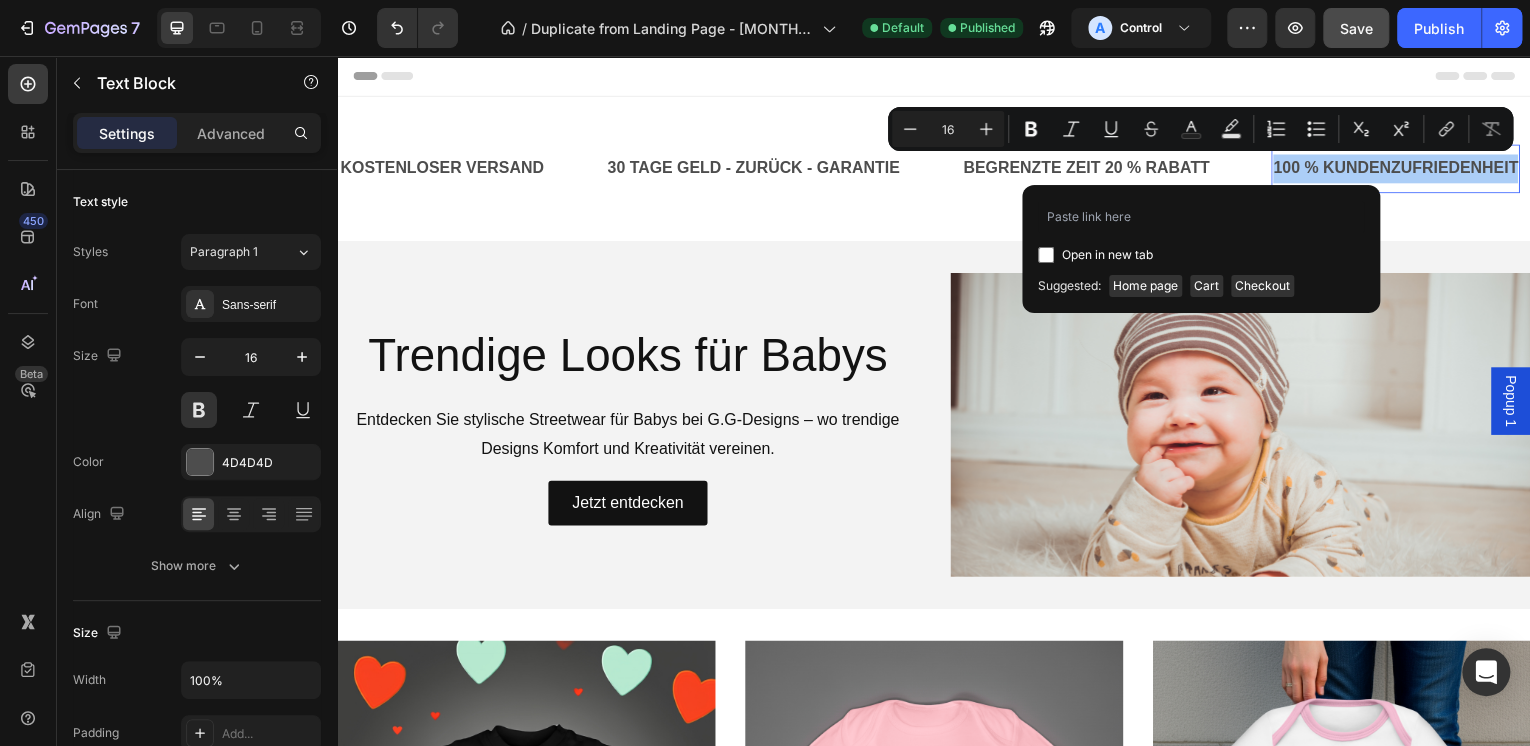 type on "https://logo.haendlerbund.de/show.php?uuid=777f94d3-c944-11ef-a43e-0242ac130003-6779955790" 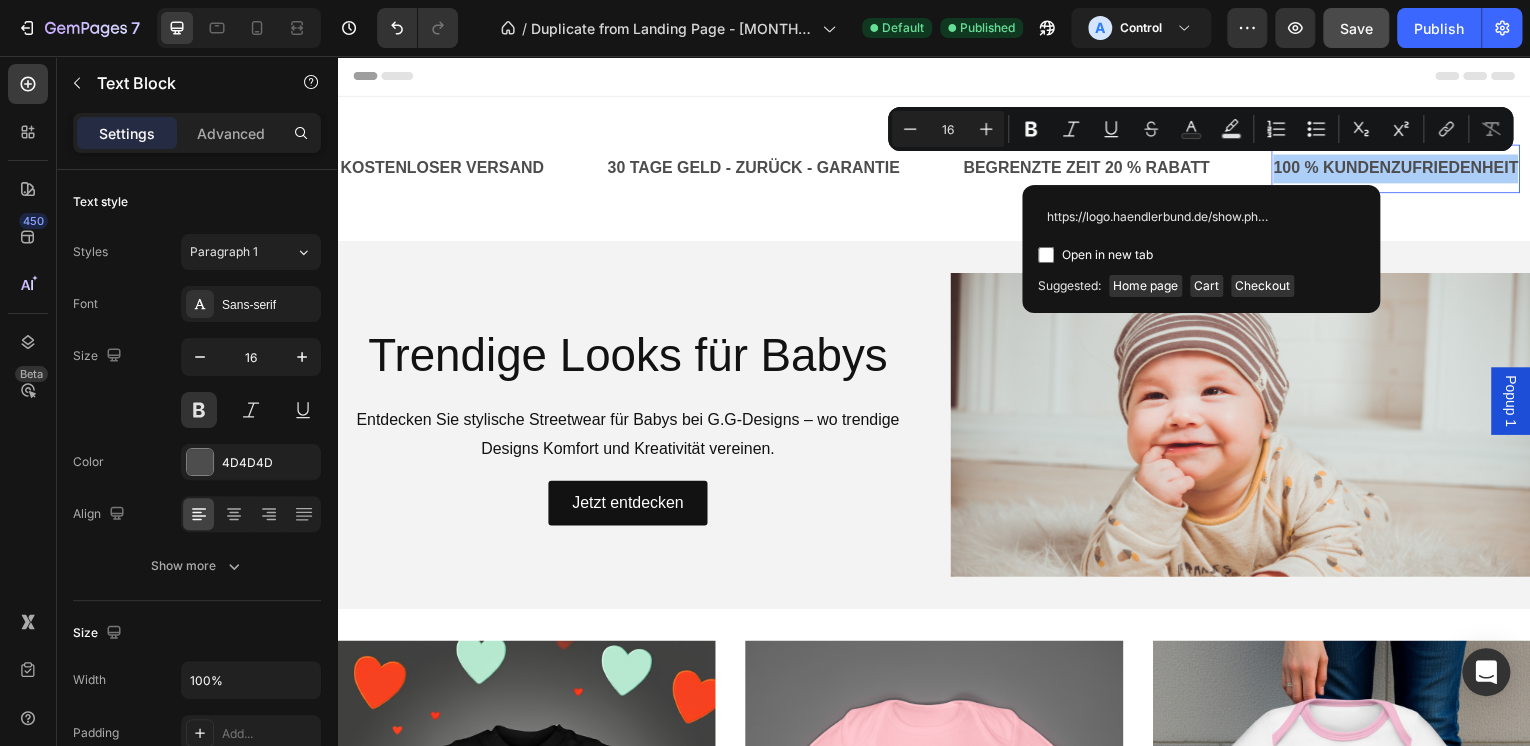 scroll, scrollTop: 0, scrollLeft: 360, axis: horizontal 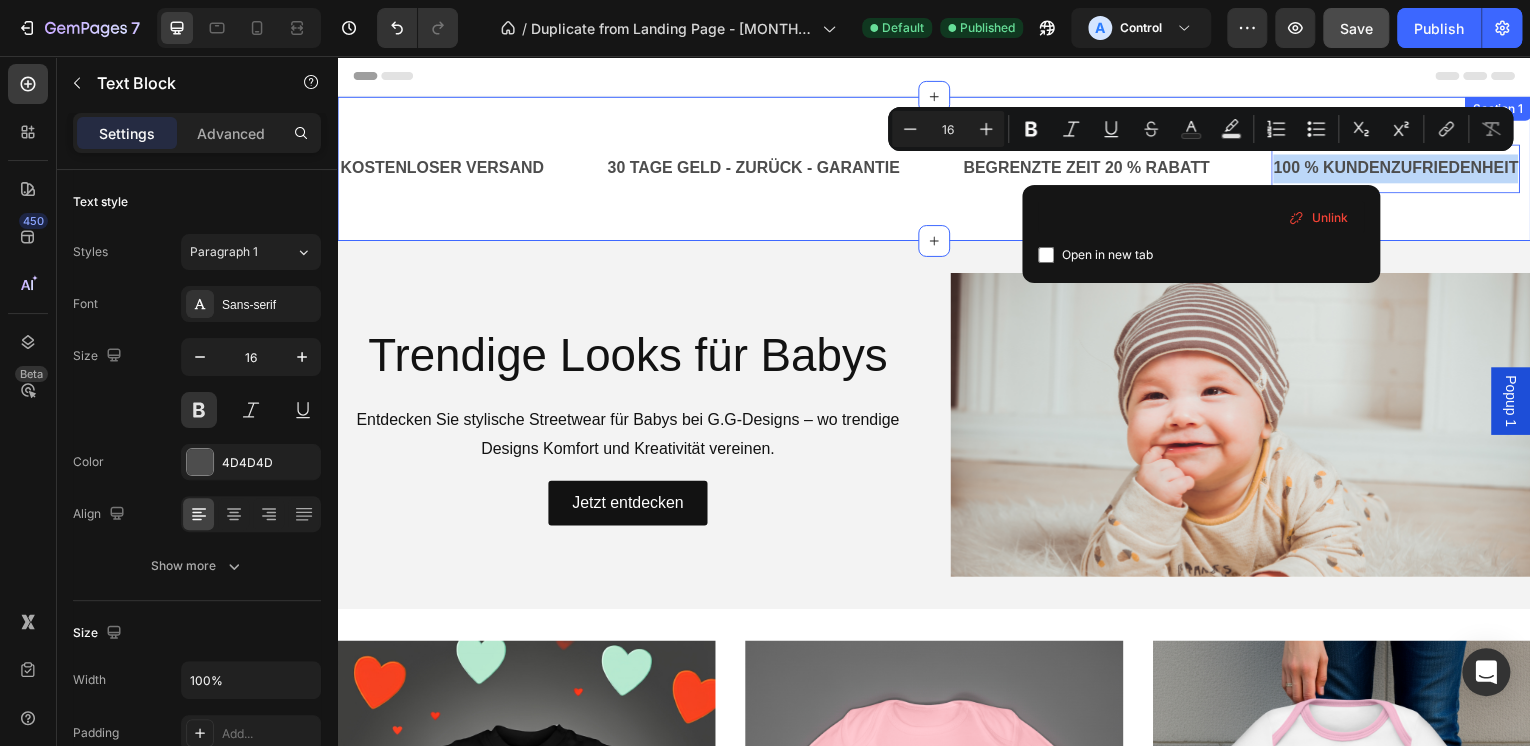 click on "KOSTENLOSER VERSAND  Text Block 30 TAGE GELD - ZURÜCK - GARANTIE Text Block BEGRENZTE ZEIT 20 % RABATT Text Block 100 % KUNDENZUFRIEDENHEIT Text Block   0 KOSTENLOSER VERSAND  Text Block 30 TAGE GELD - ZURÜCK - GARANTIE Text Block BEGRENZTE ZEIT 20 % RABATT Text Block 100 % KUNDENZUFRIEDENHEIT Text Block   0 Marquee Section 1" at bounding box center (937, 169) 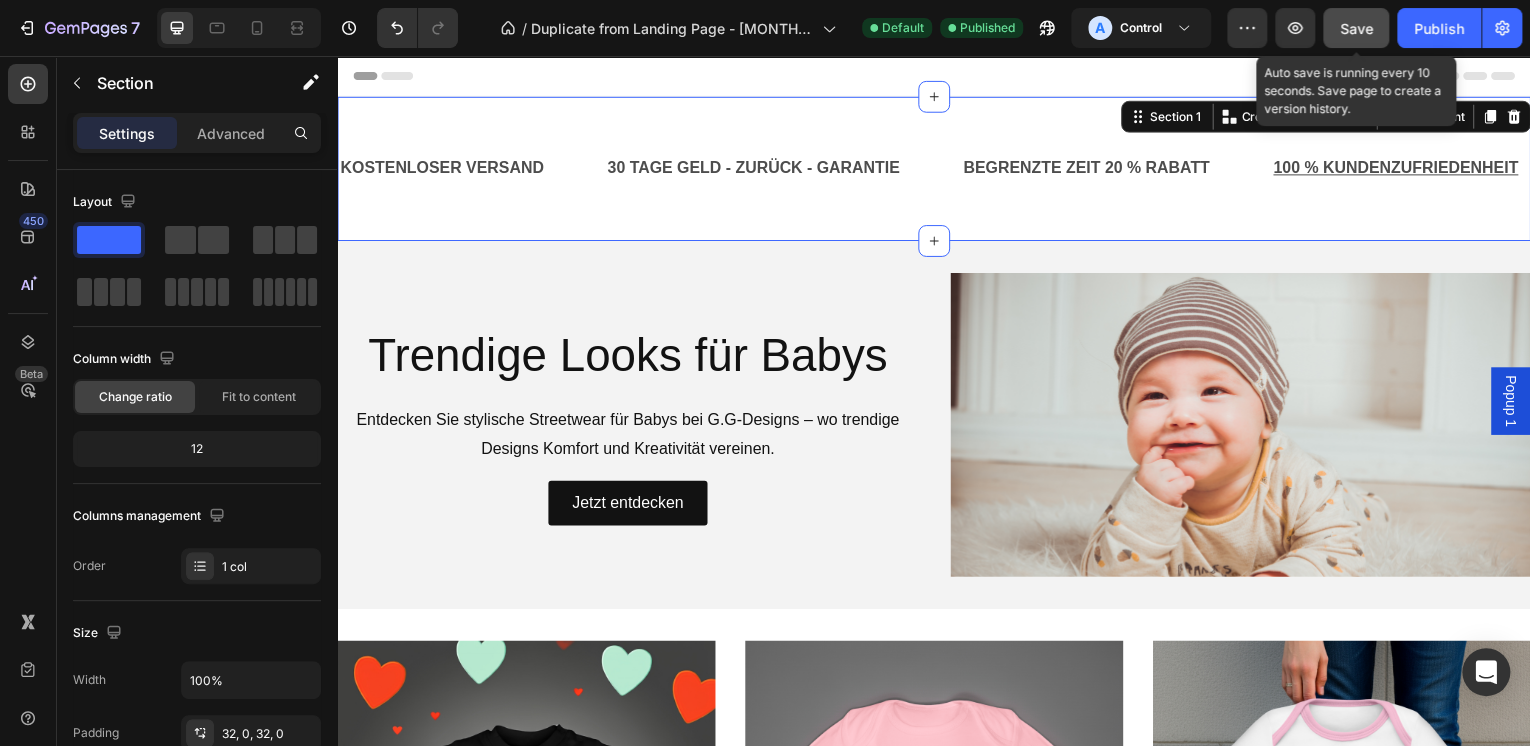 click on "Save" at bounding box center (1356, 28) 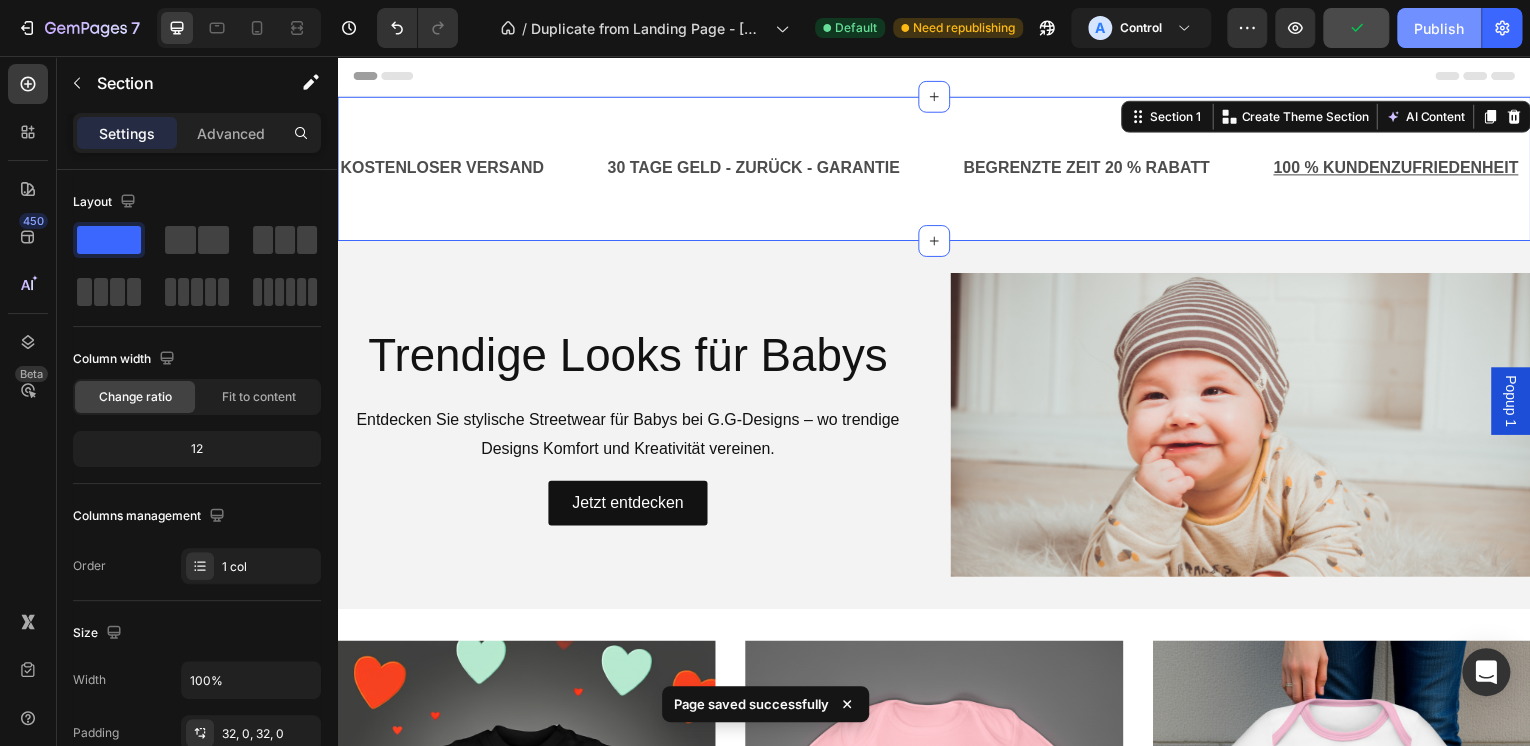 click on "Publish" at bounding box center (1439, 28) 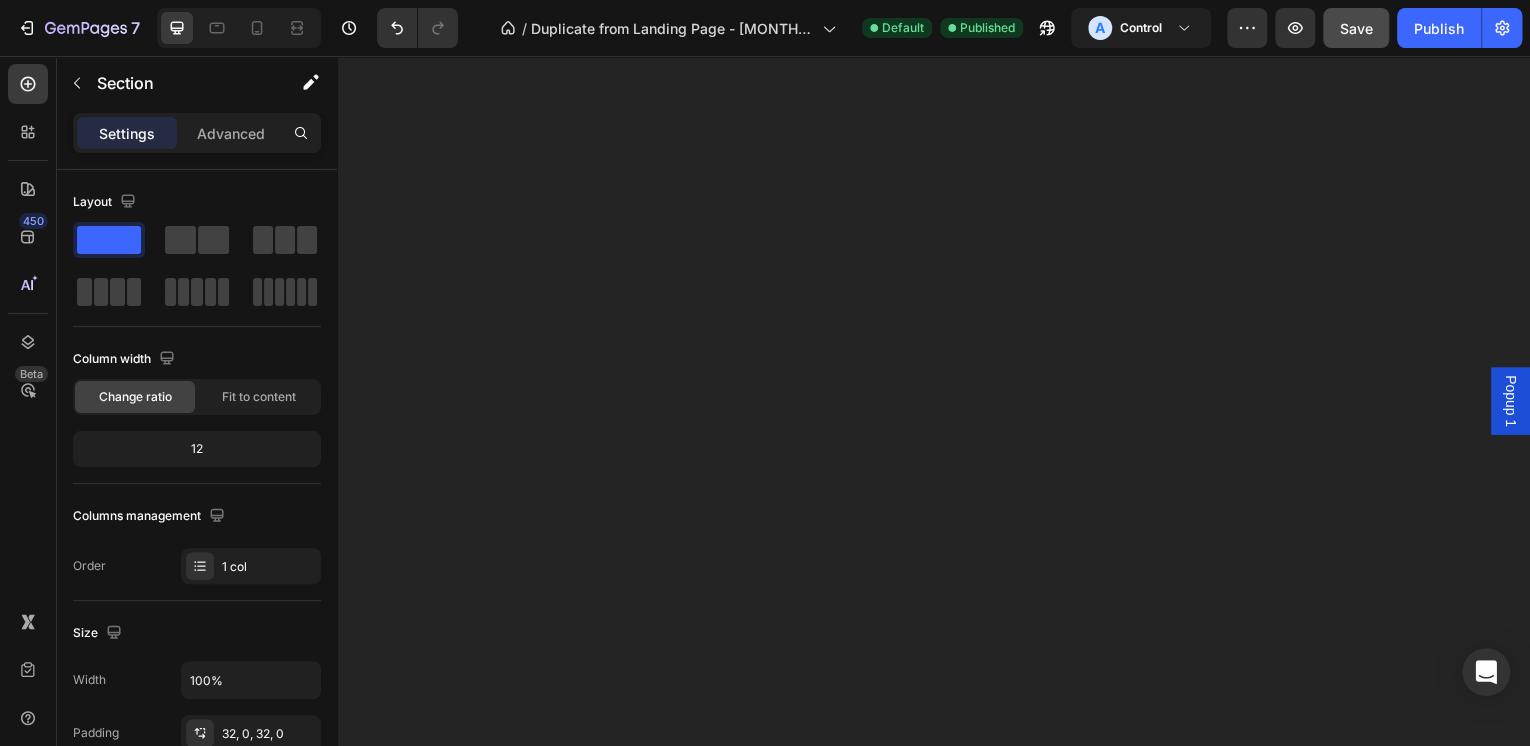 scroll, scrollTop: 2560, scrollLeft: 0, axis: vertical 